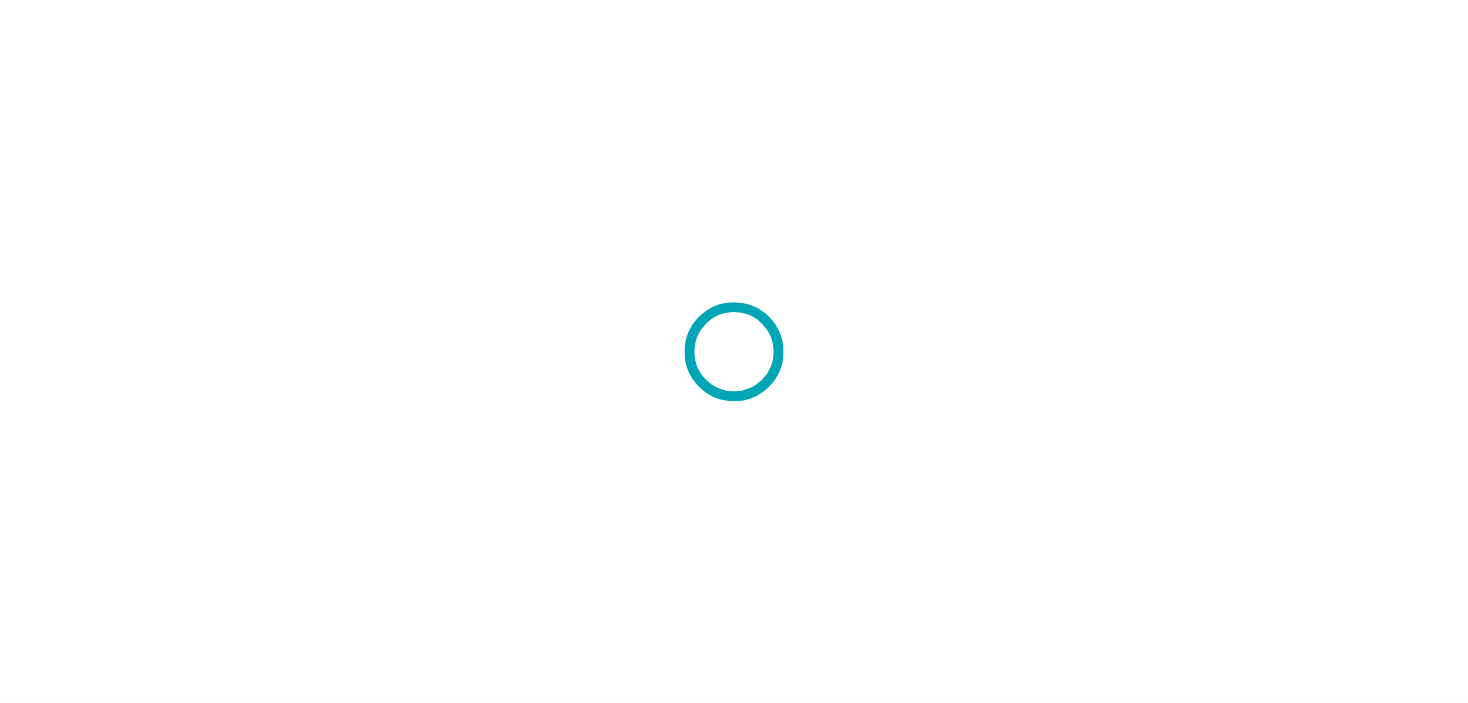 scroll, scrollTop: 0, scrollLeft: 0, axis: both 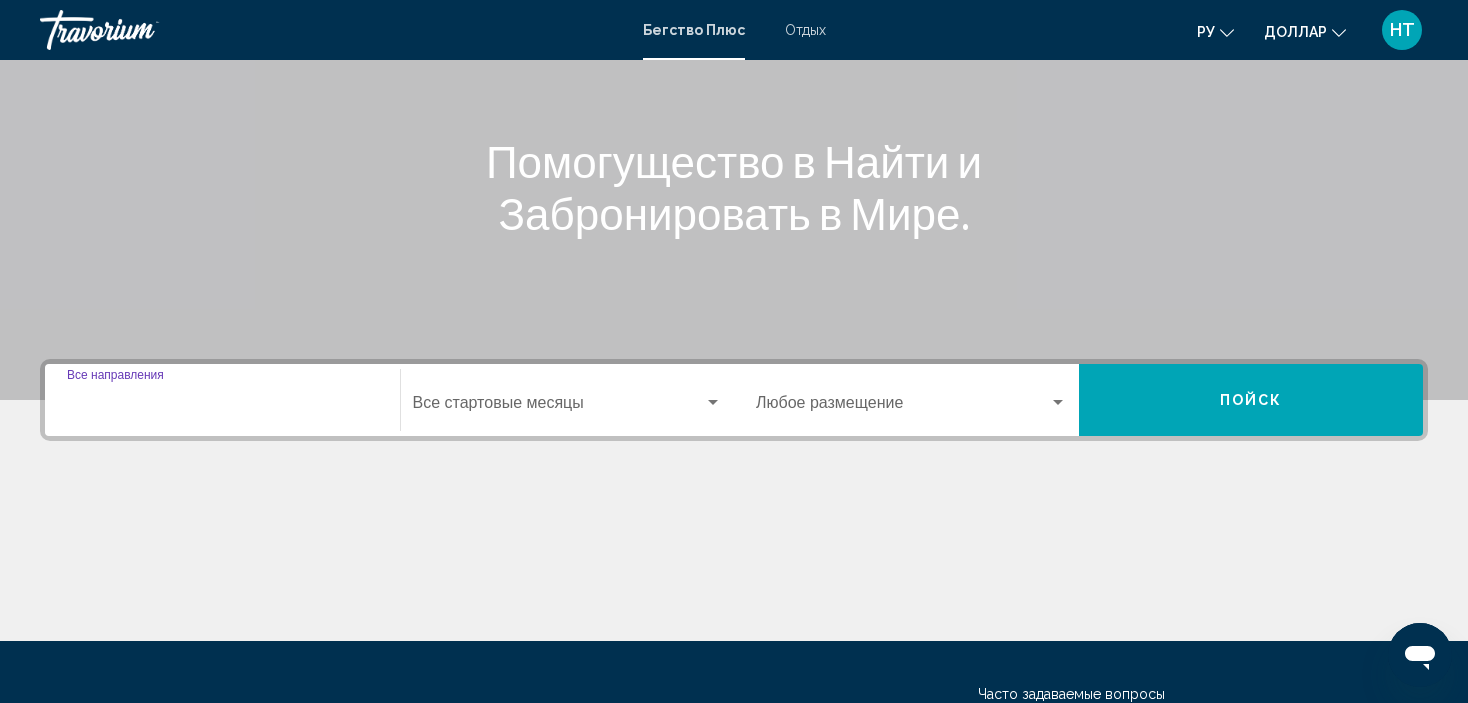 click on "Пункт назначения Все направления" at bounding box center [222, 407] 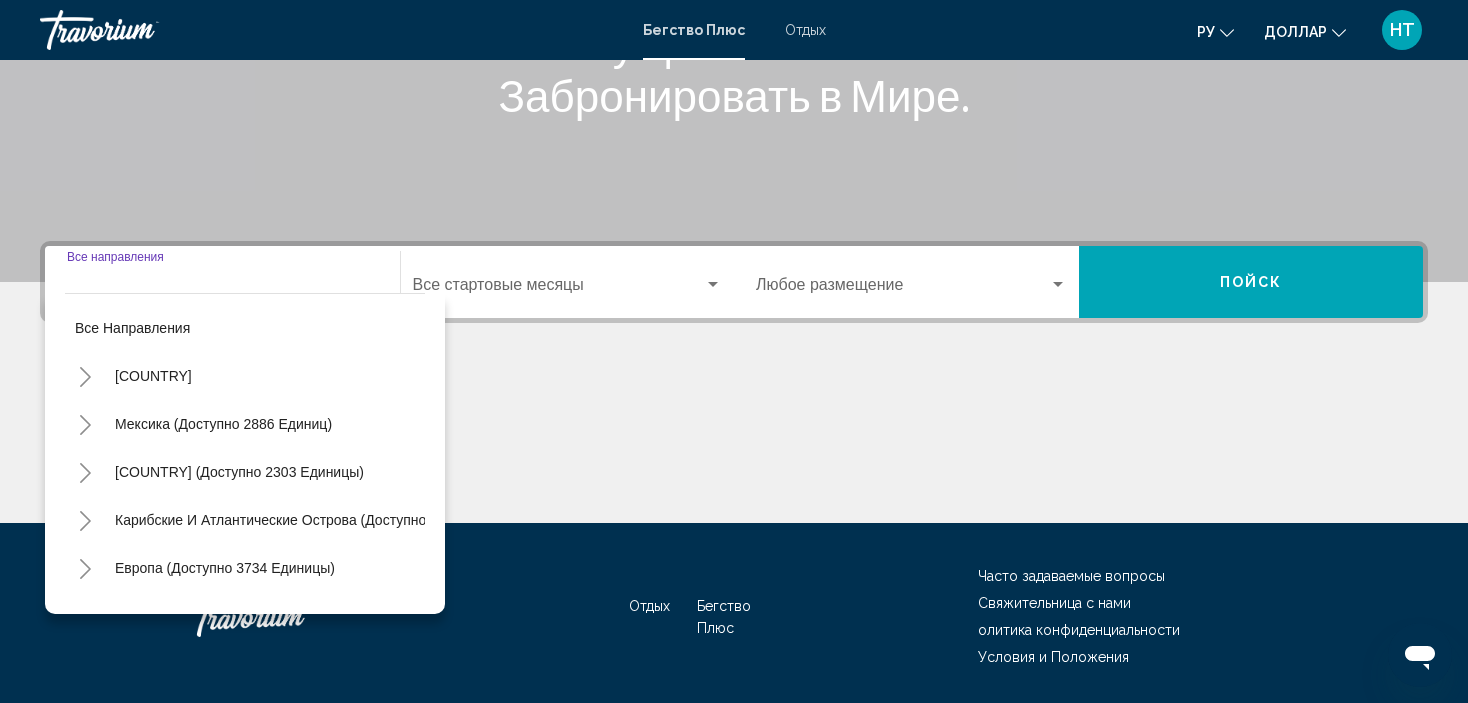 scroll, scrollTop: 382, scrollLeft: 0, axis: vertical 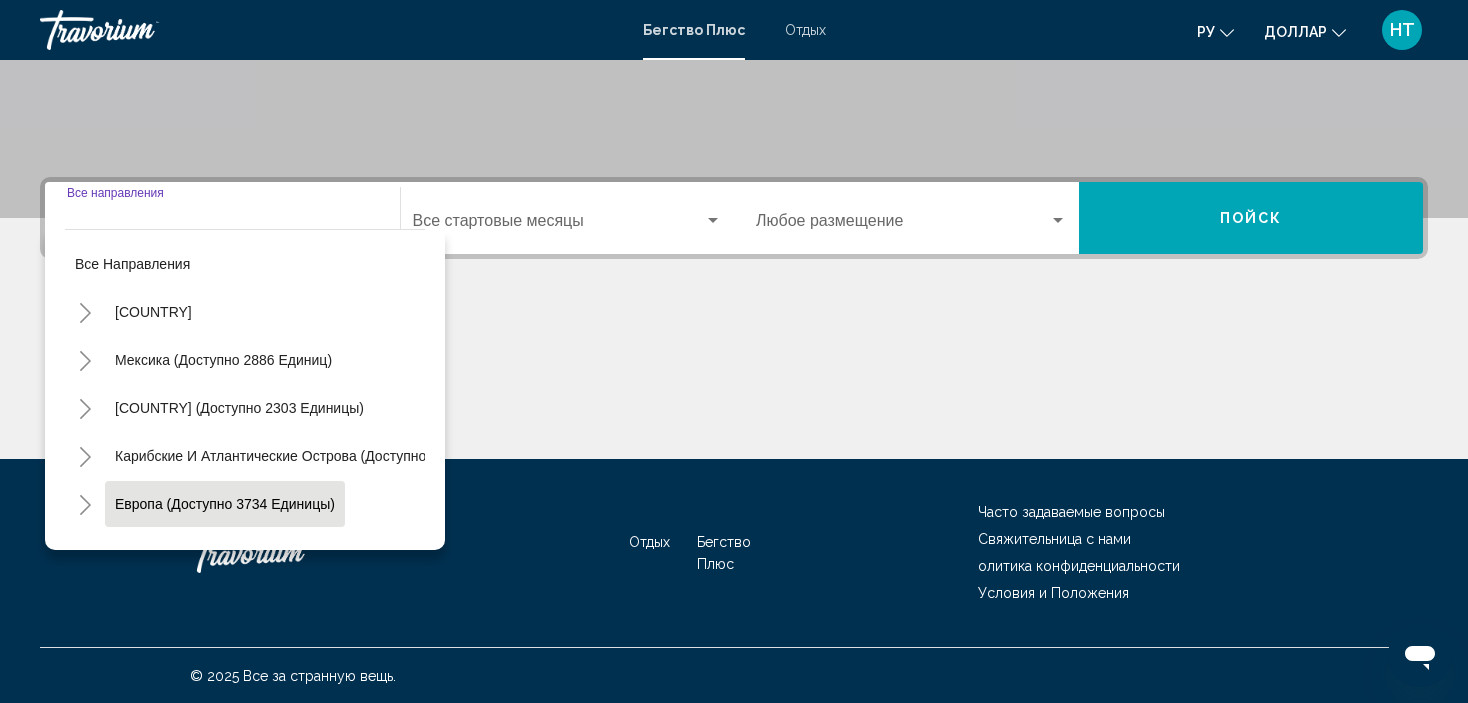 click on "Европа (доступно 3734 единицы)" at bounding box center (232, 552) 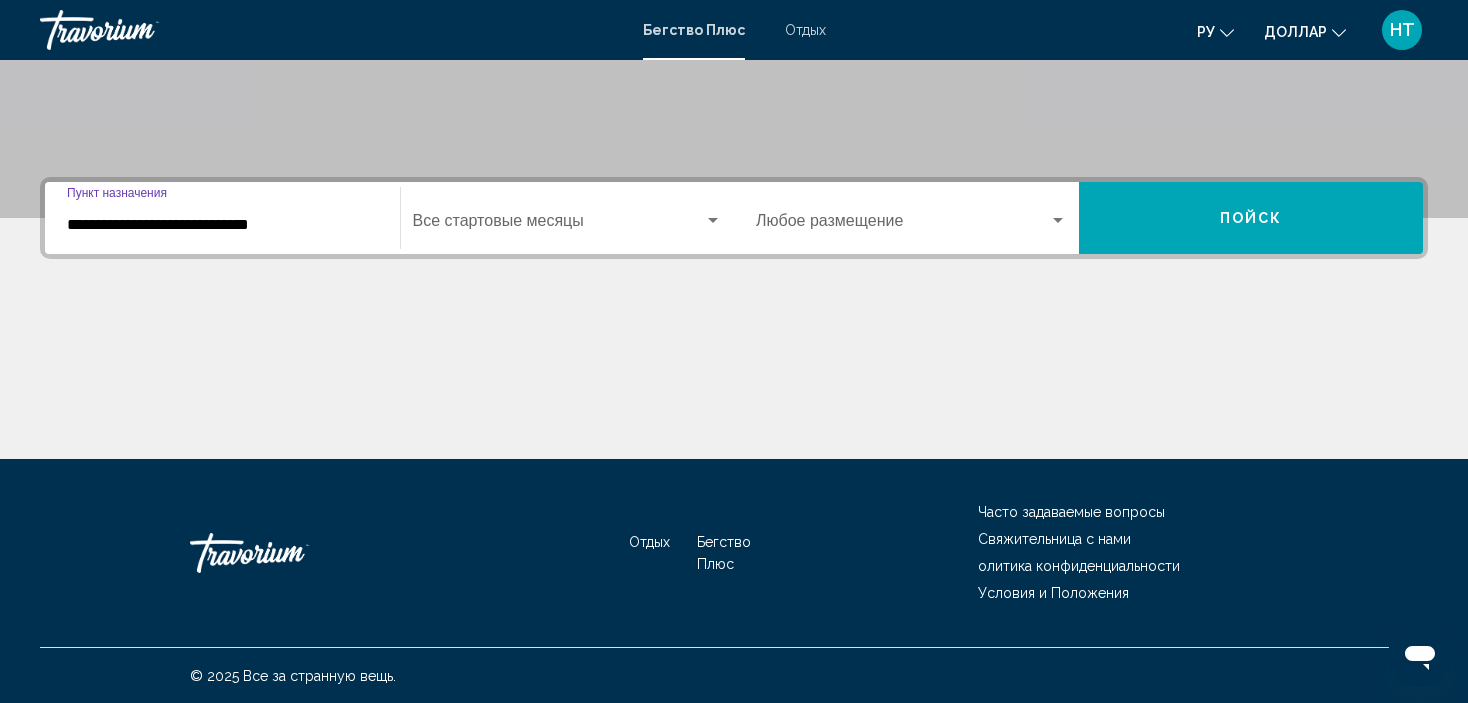click at bounding box center (713, 221) 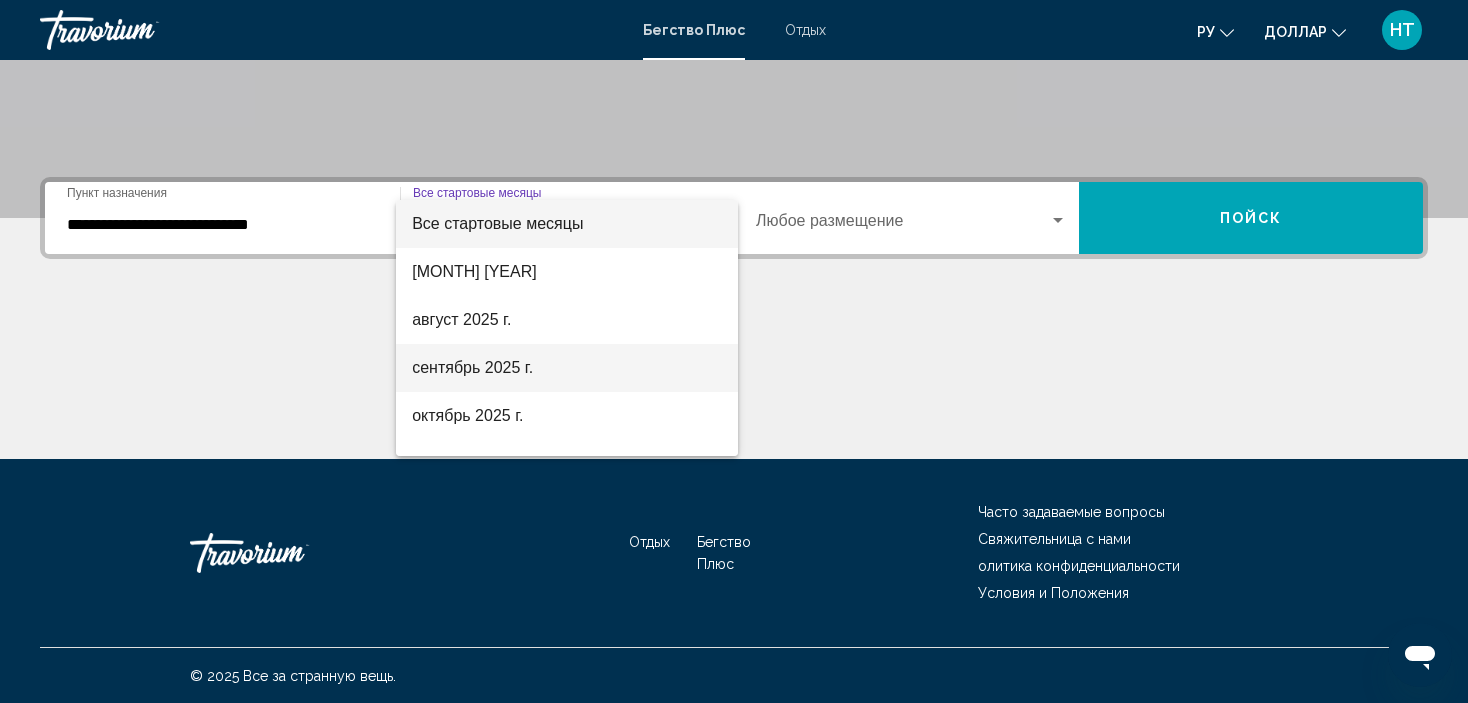 click on "сентябрь 2025 г." at bounding box center [567, 368] 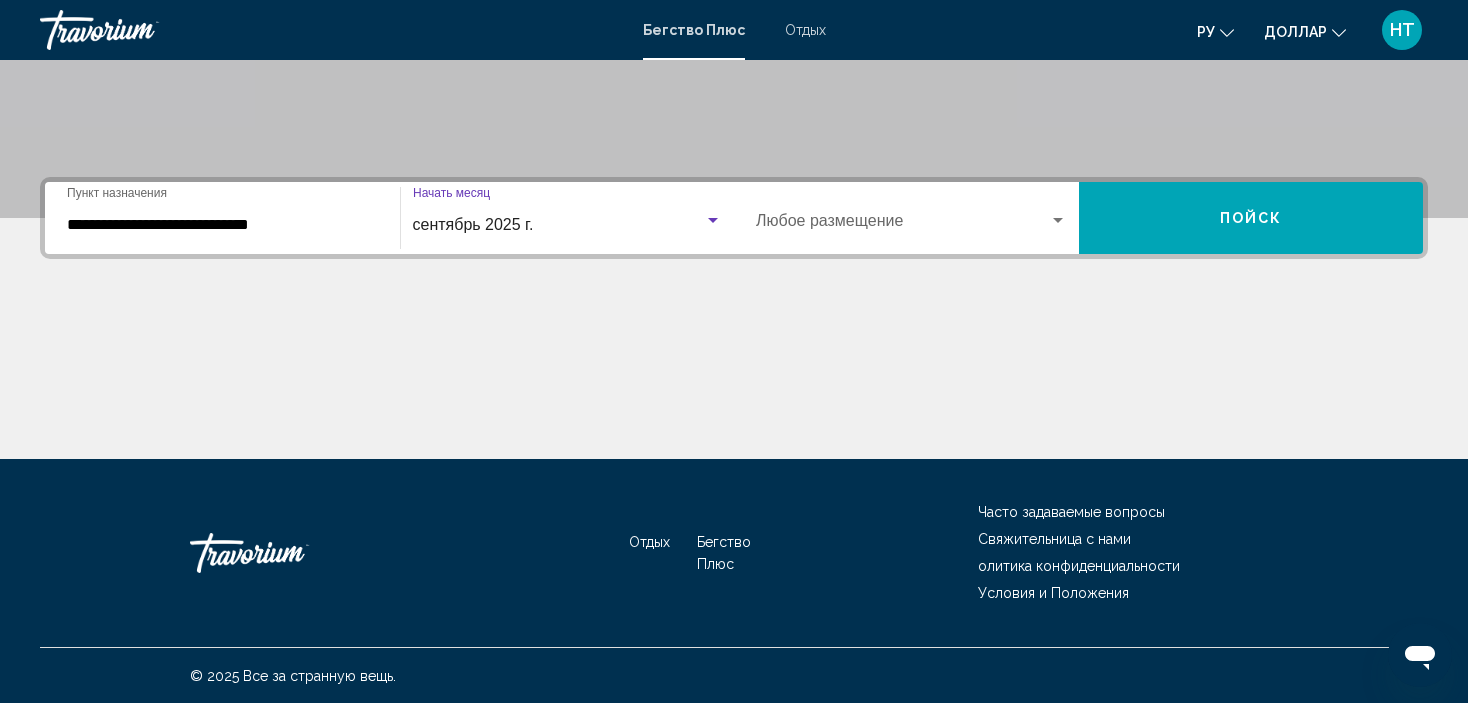 click at bounding box center (1058, 220) 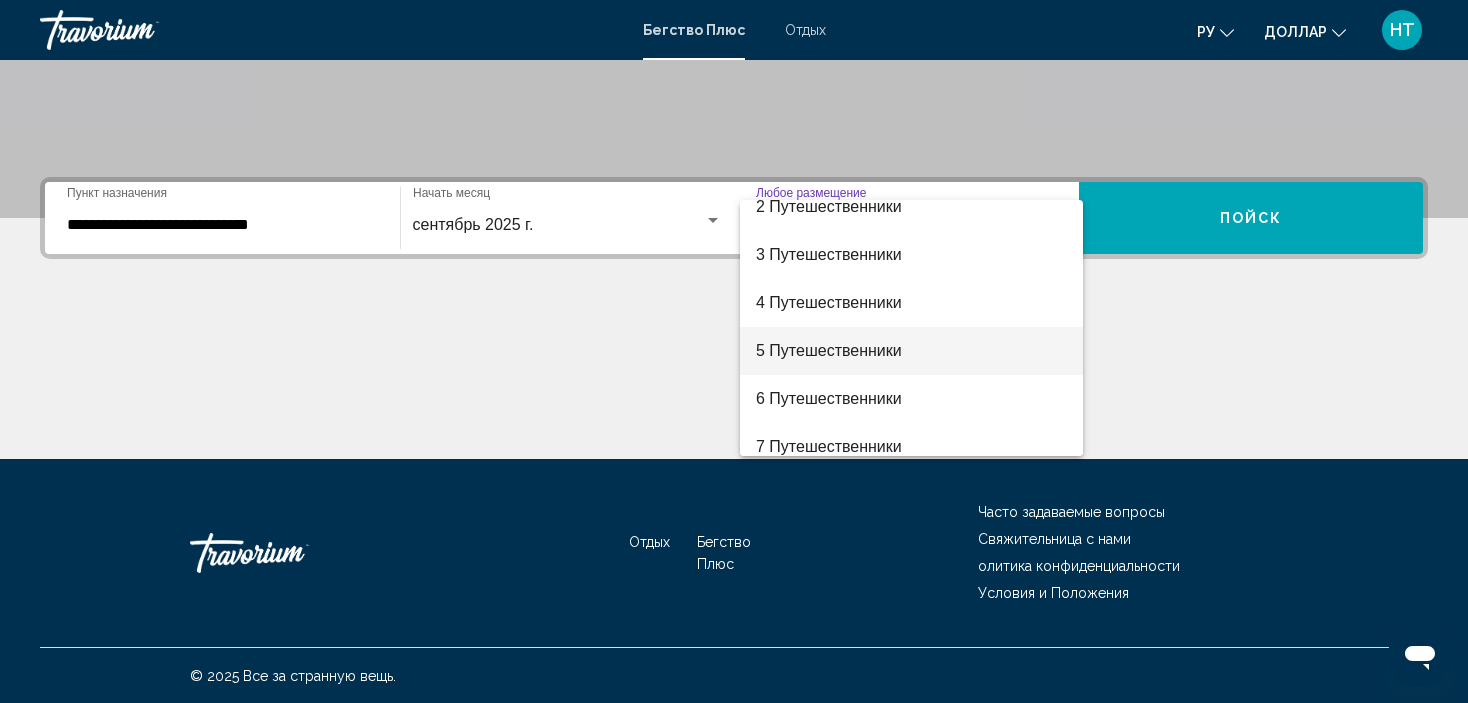 scroll, scrollTop: 100, scrollLeft: 0, axis: vertical 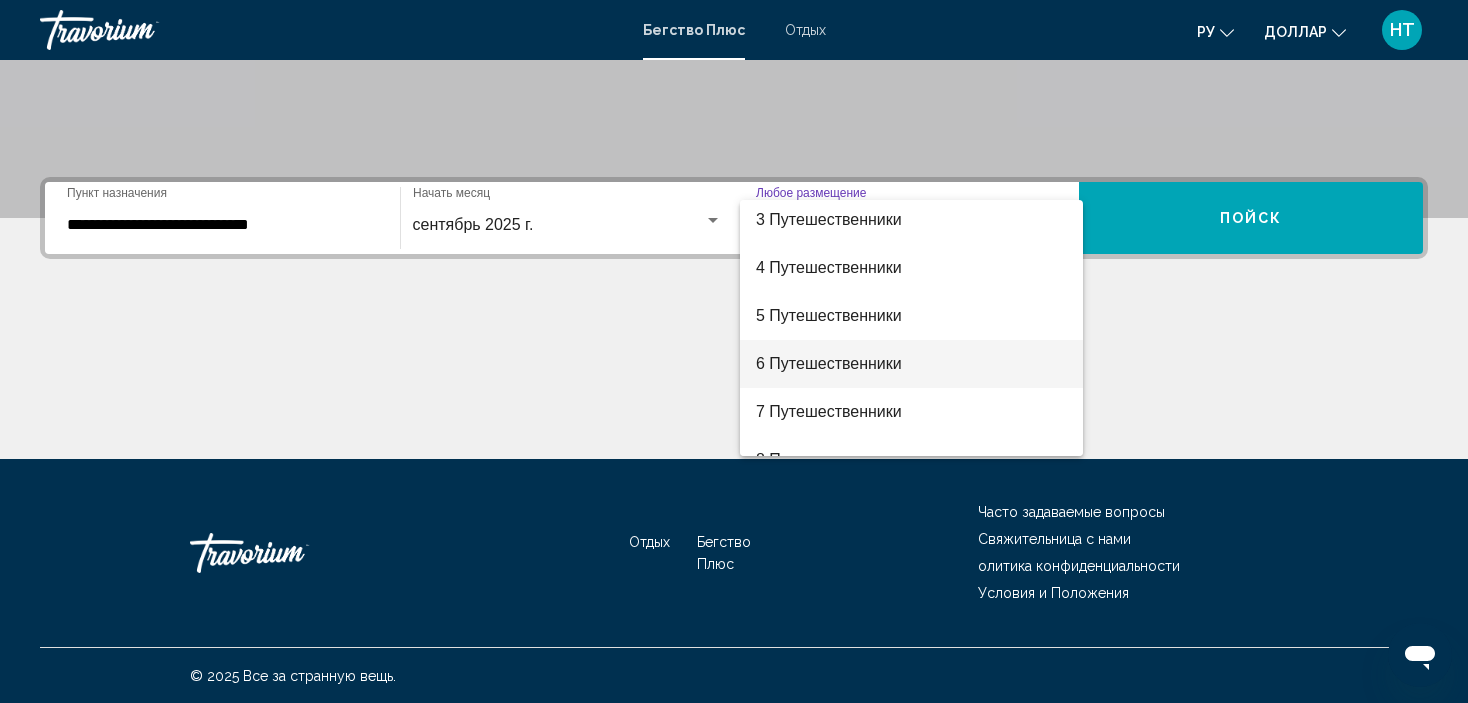 click on "6 Путешественники" at bounding box center (911, 364) 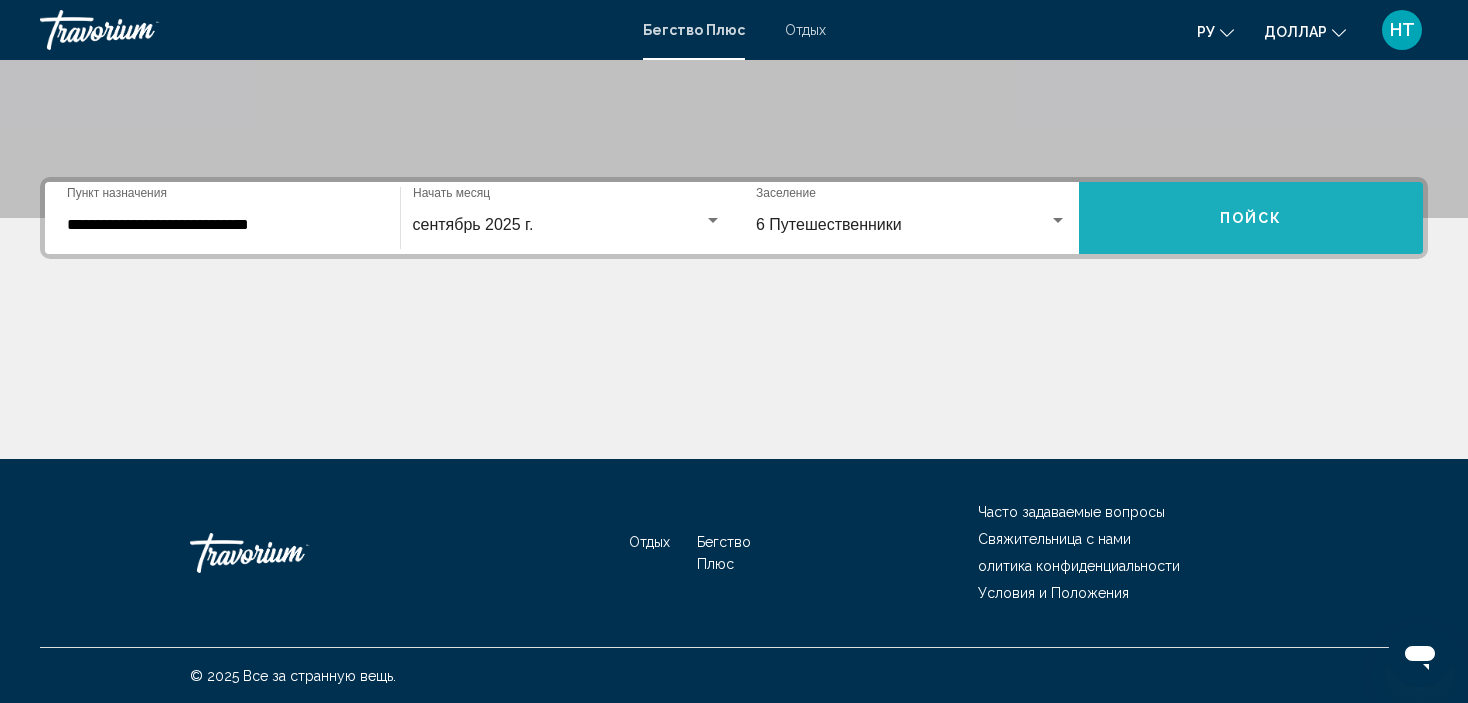 click on "Пойск" at bounding box center (1251, 219) 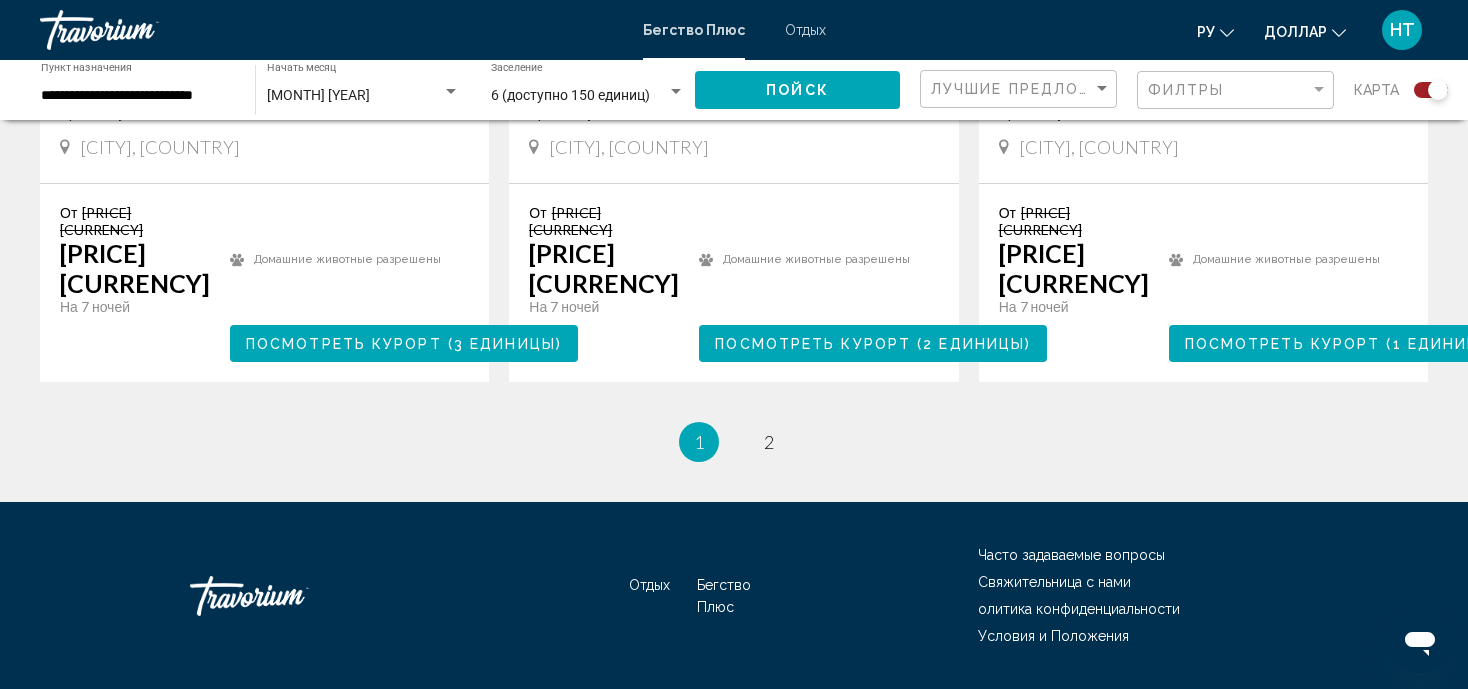 scroll, scrollTop: 3300, scrollLeft: 0, axis: vertical 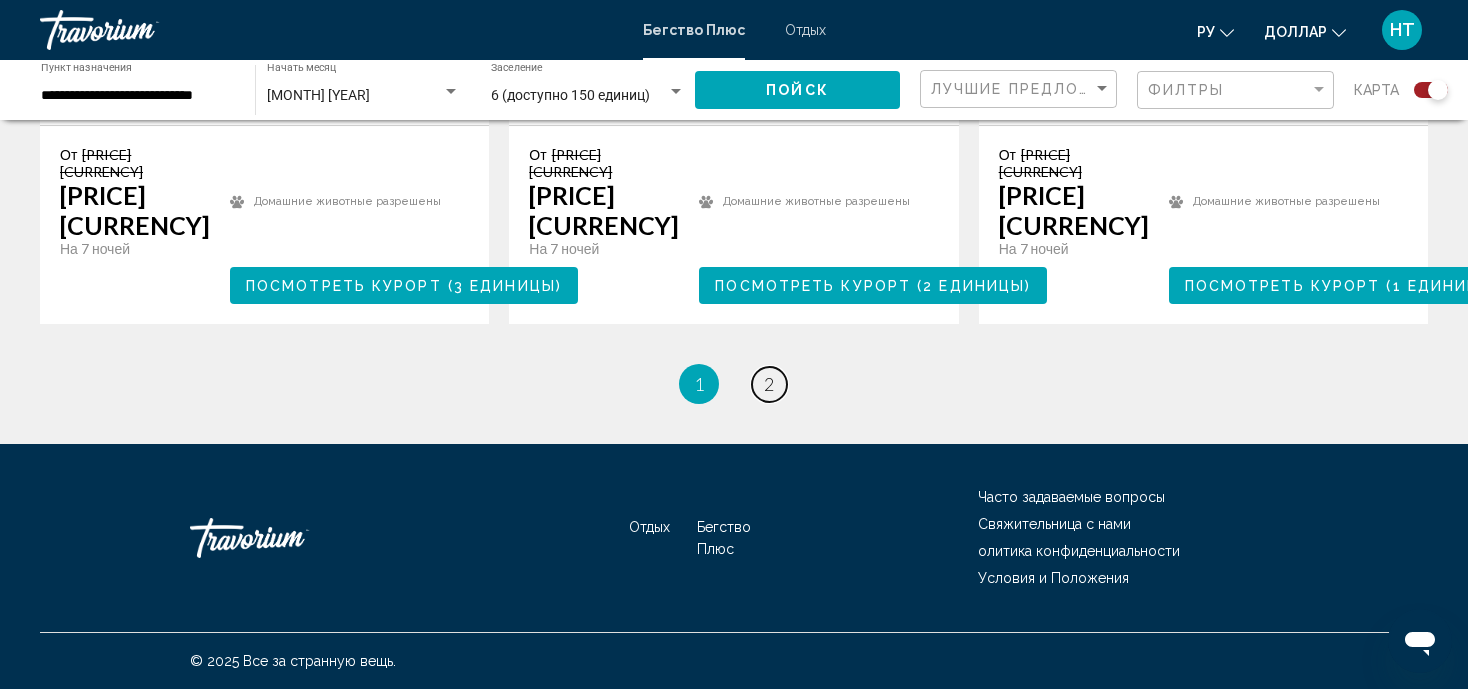 click on "страница  2" at bounding box center [769, 384] 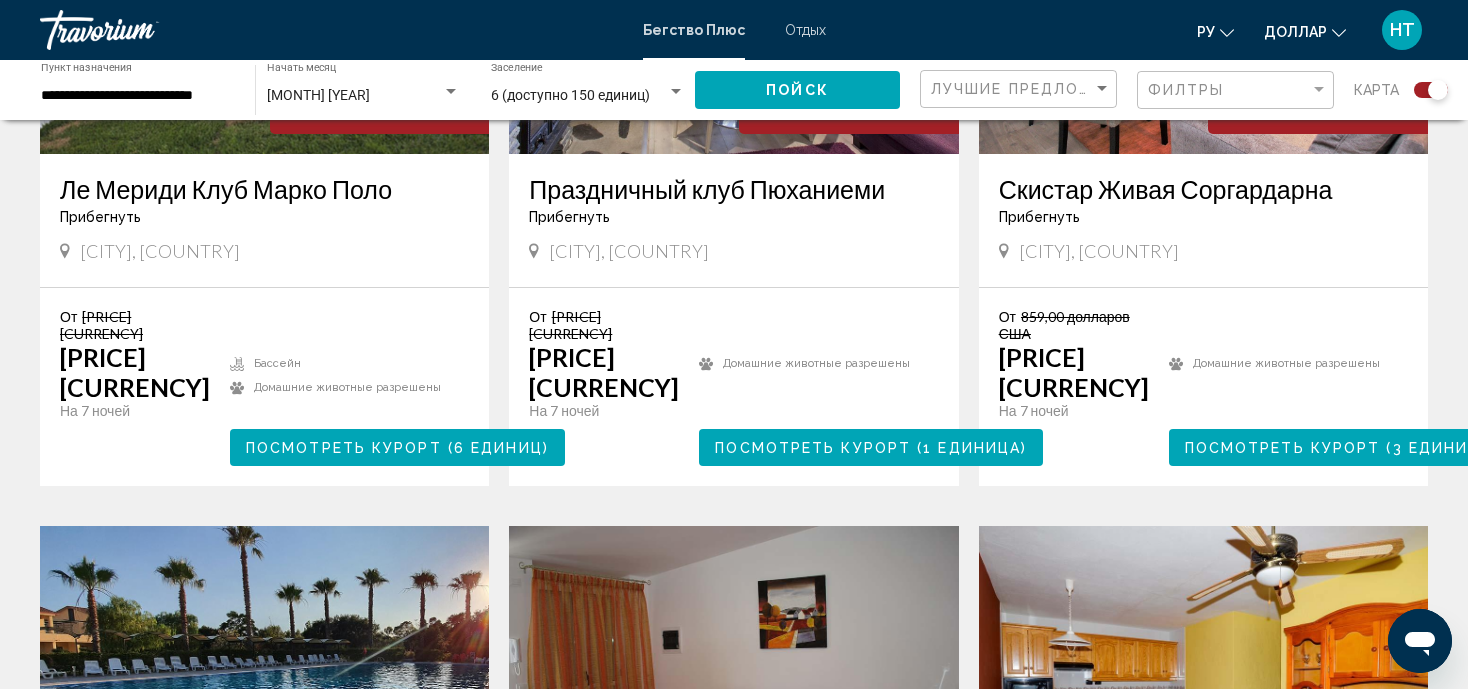 scroll, scrollTop: 1700, scrollLeft: 0, axis: vertical 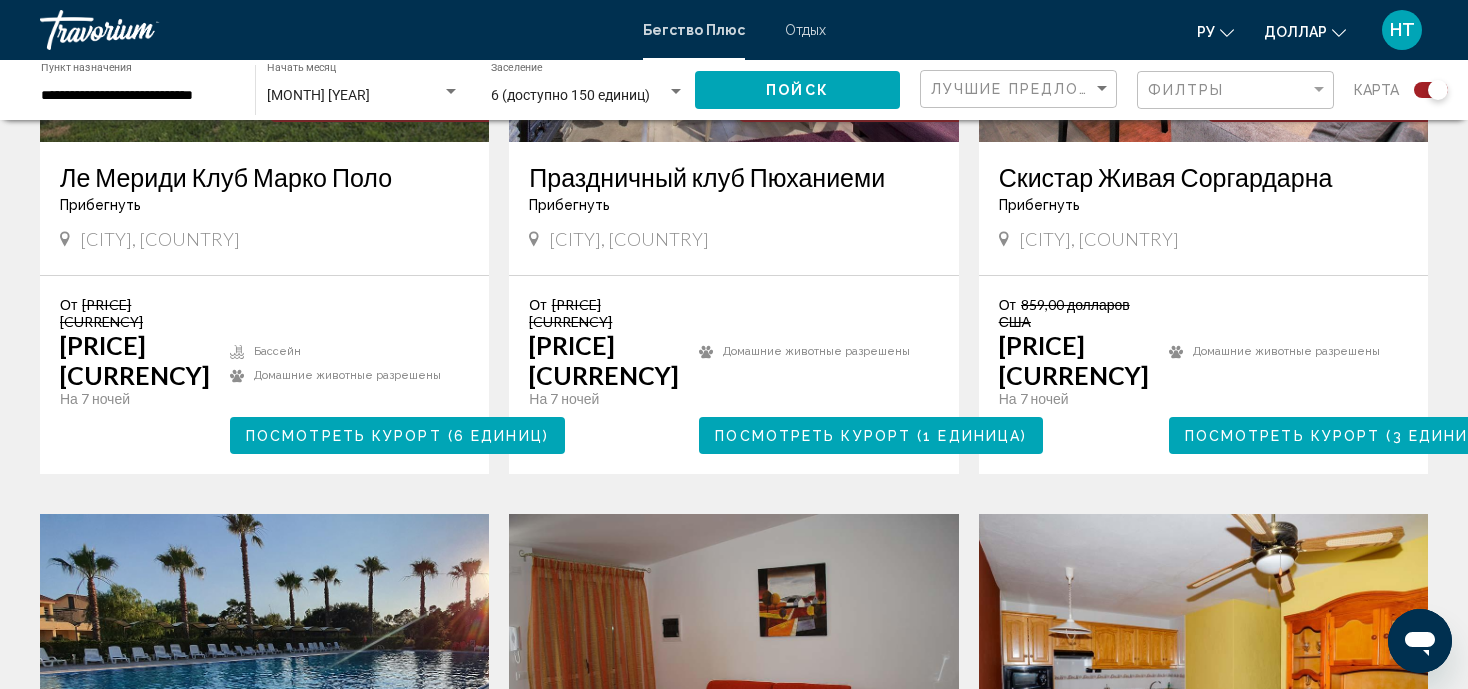click on "Посмотреть Курорт" at bounding box center [344, 436] 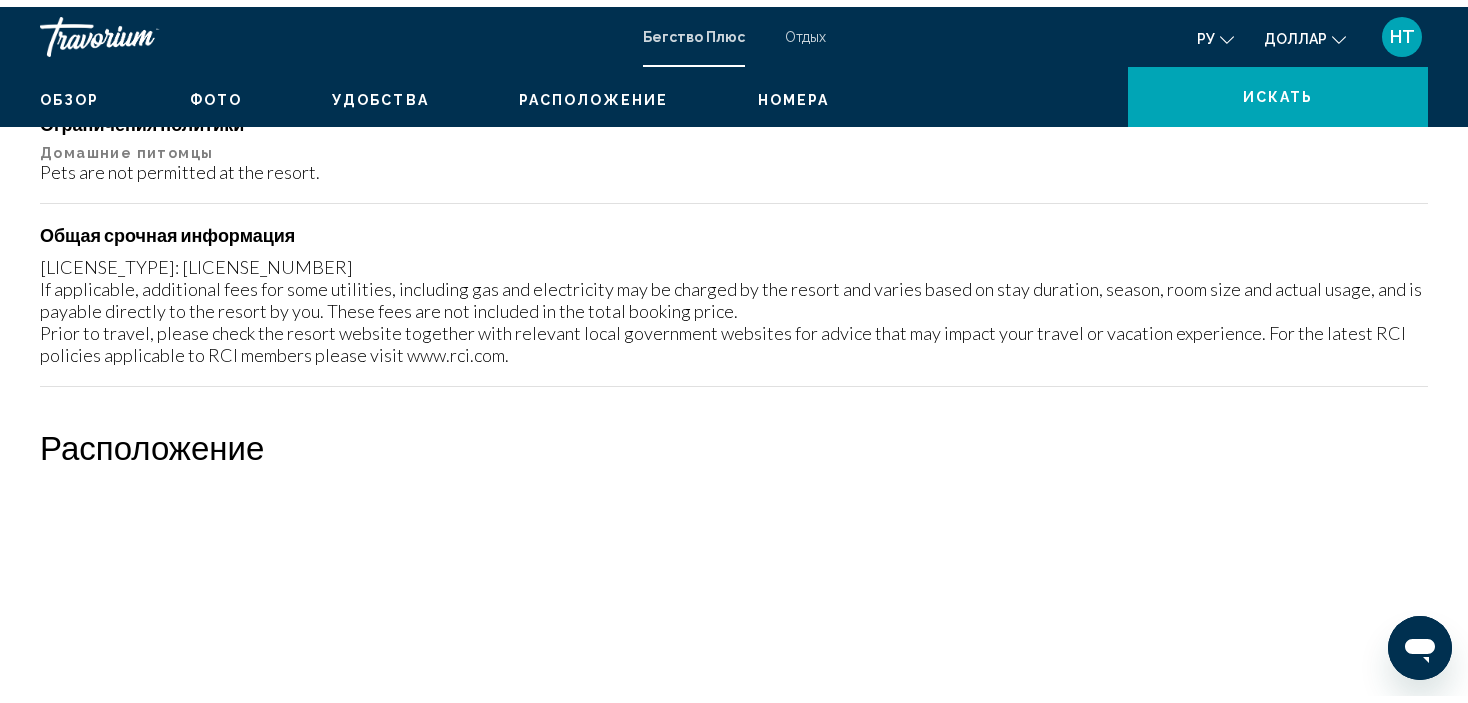 scroll, scrollTop: 15, scrollLeft: 0, axis: vertical 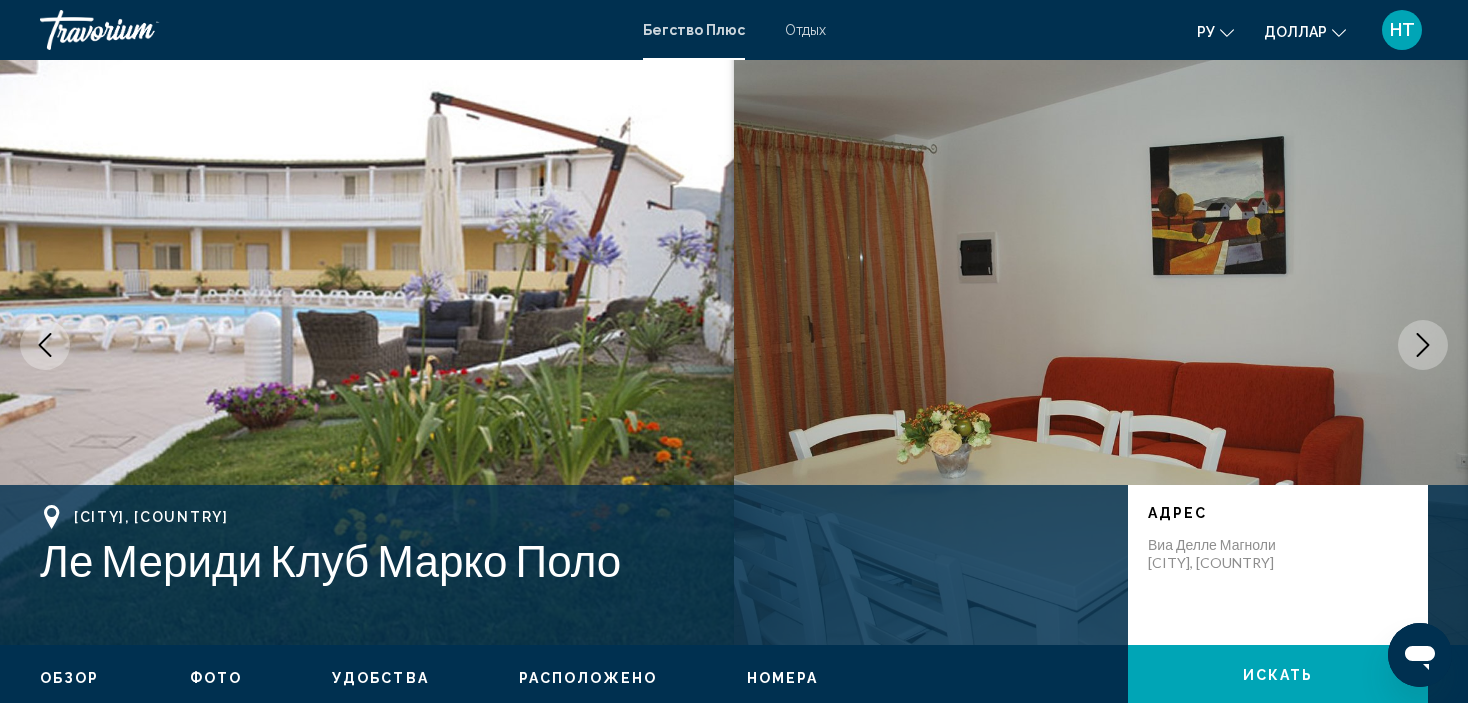 click 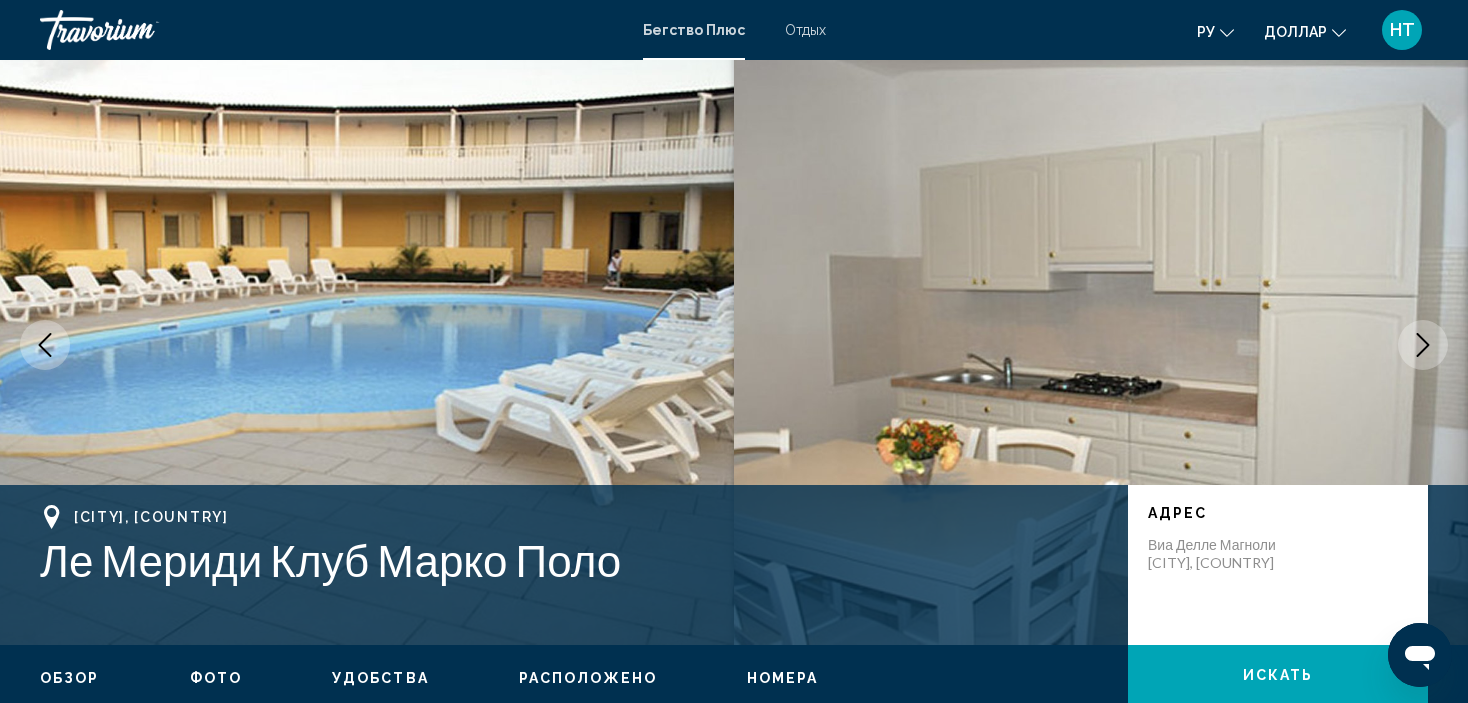 click 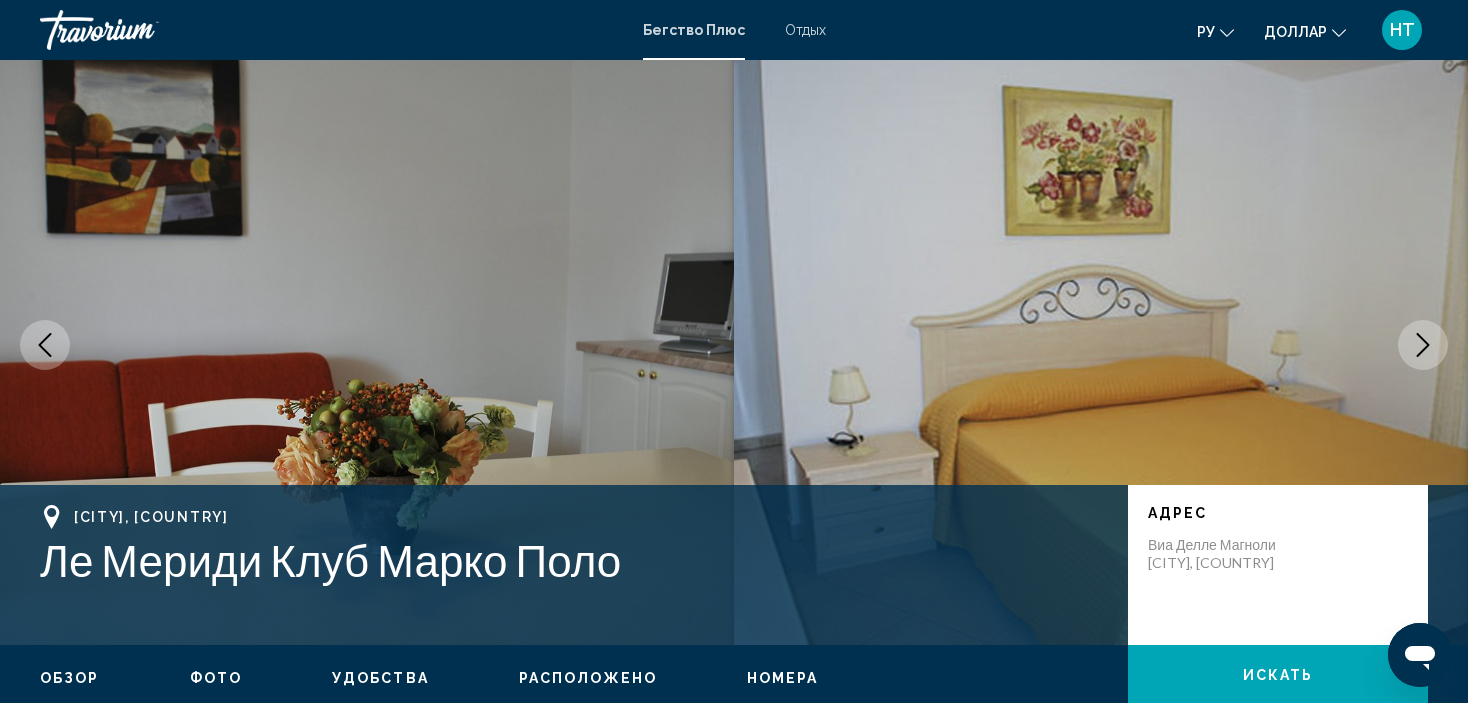 click 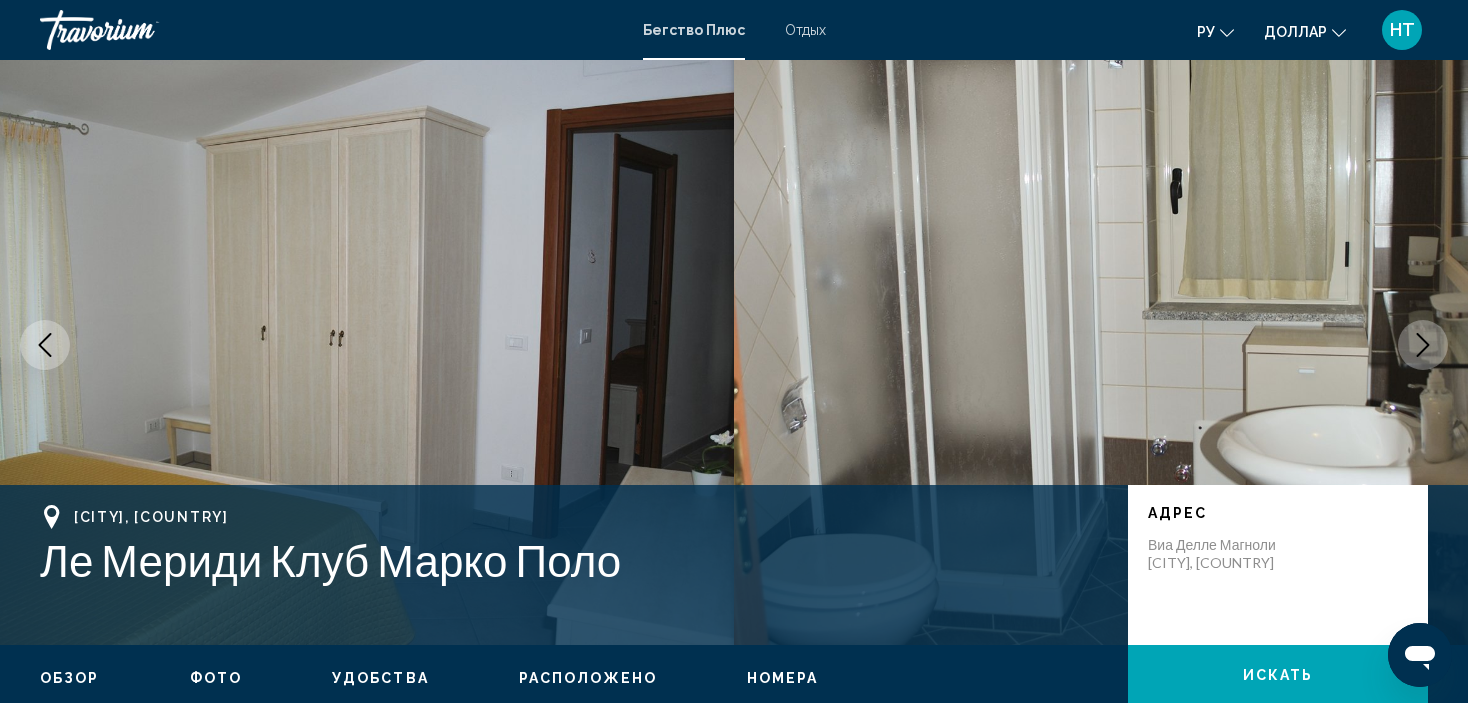 click 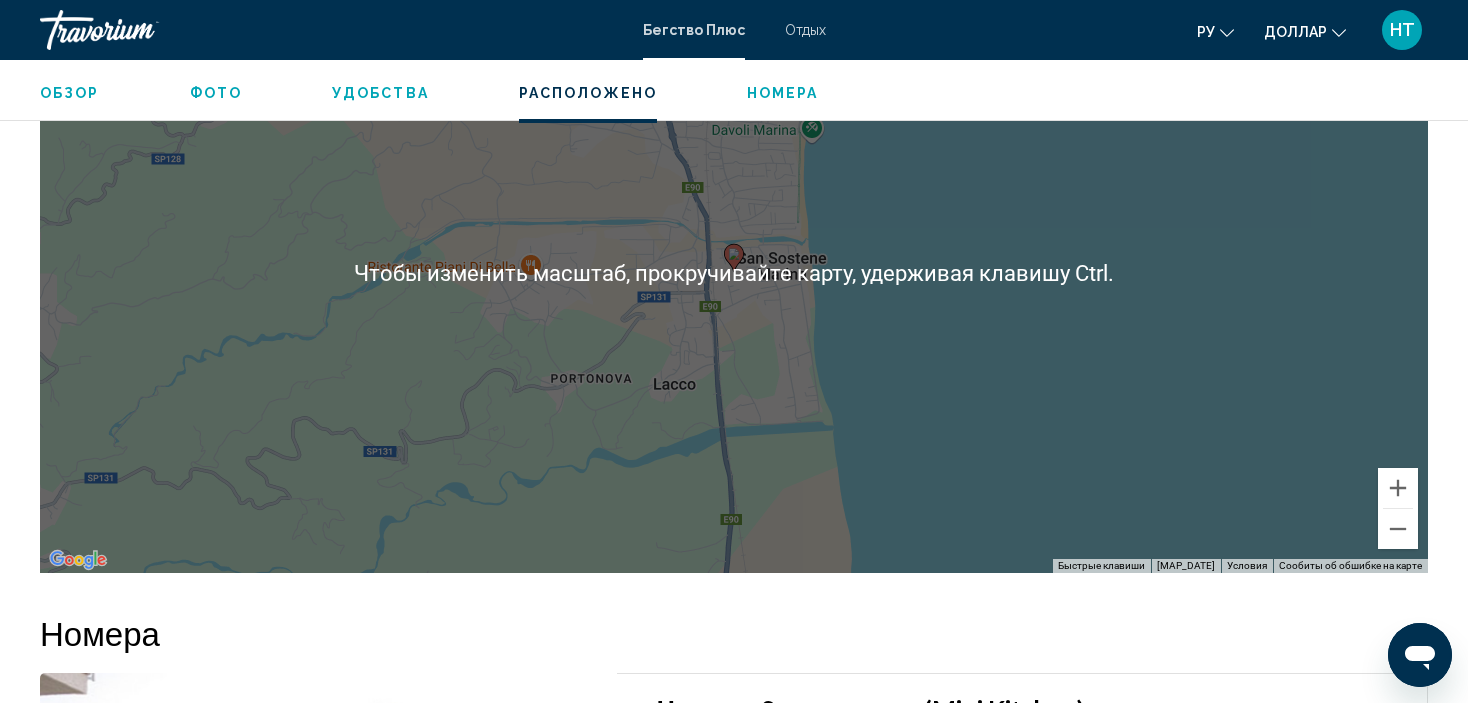scroll, scrollTop: 2215, scrollLeft: 0, axis: vertical 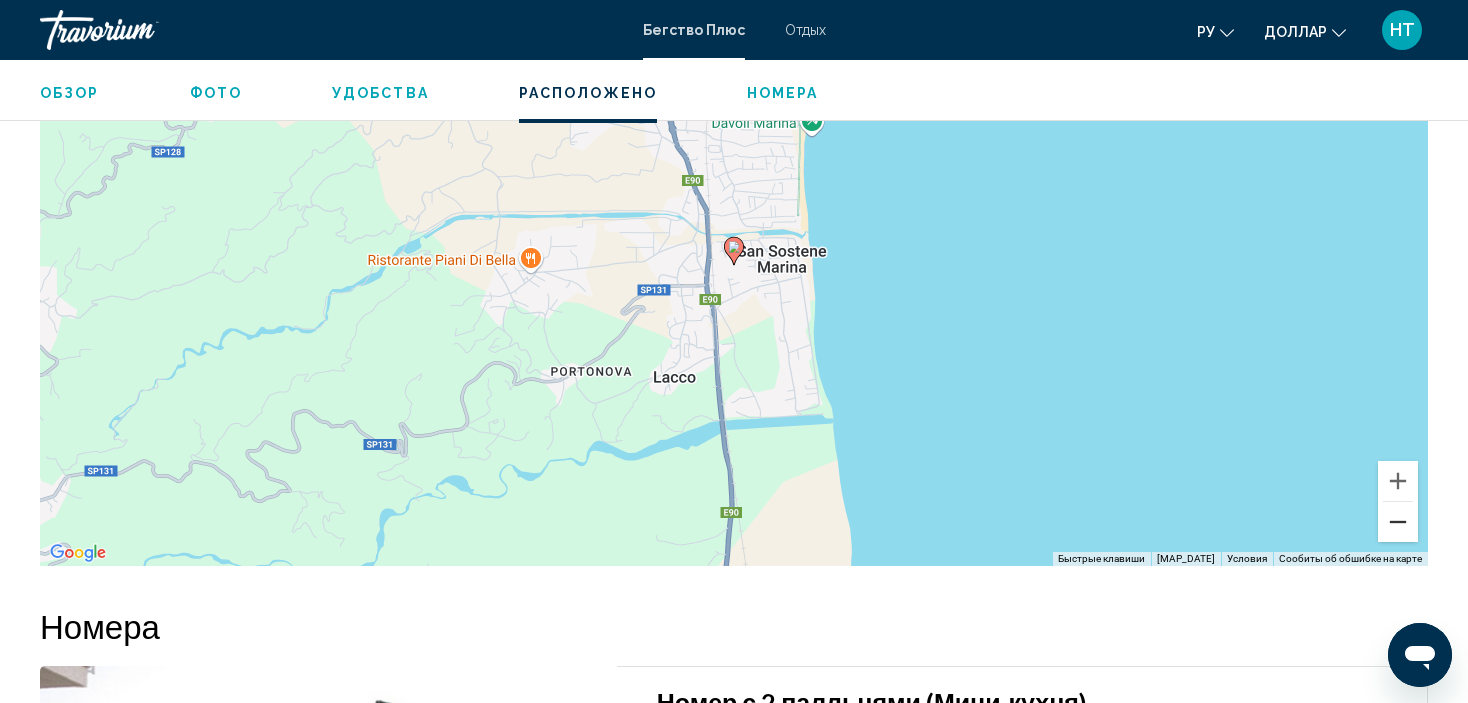 click at bounding box center [1398, 522] 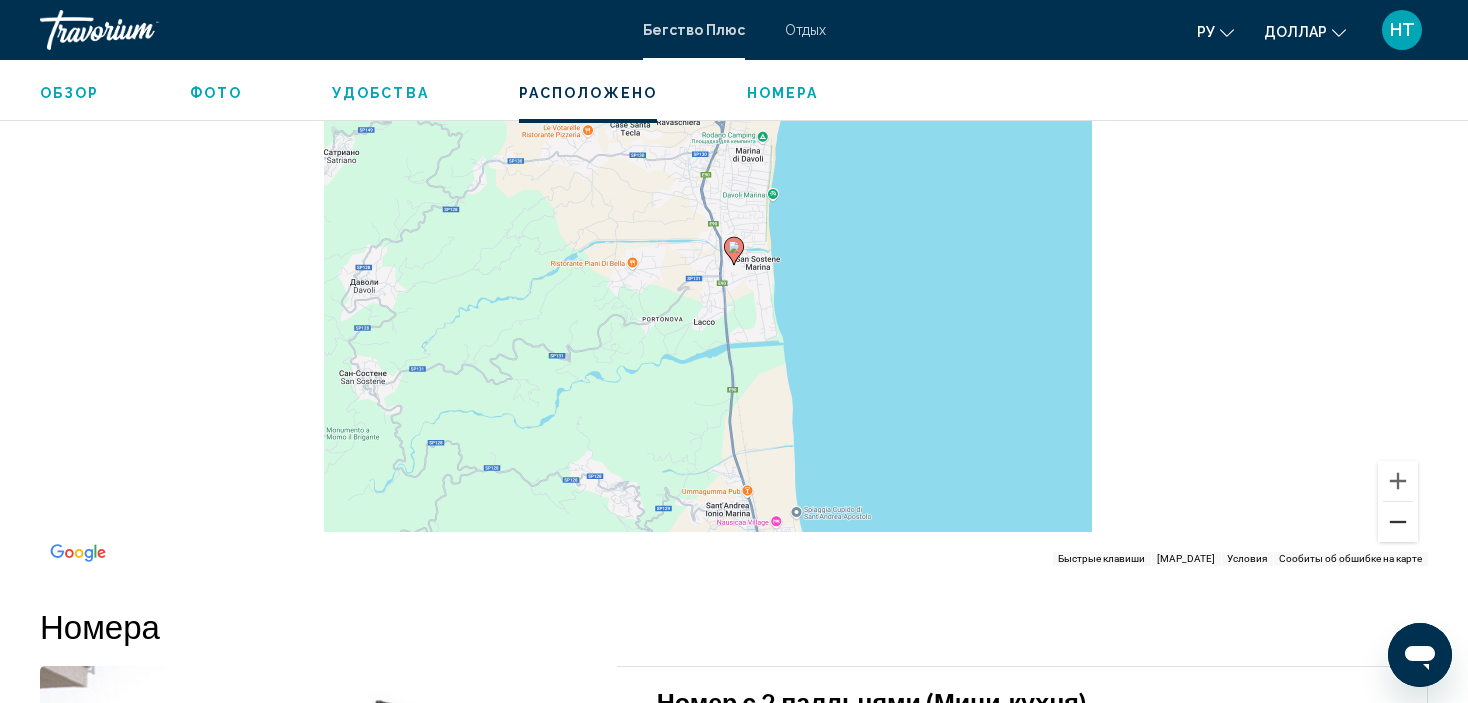 click at bounding box center [1398, 522] 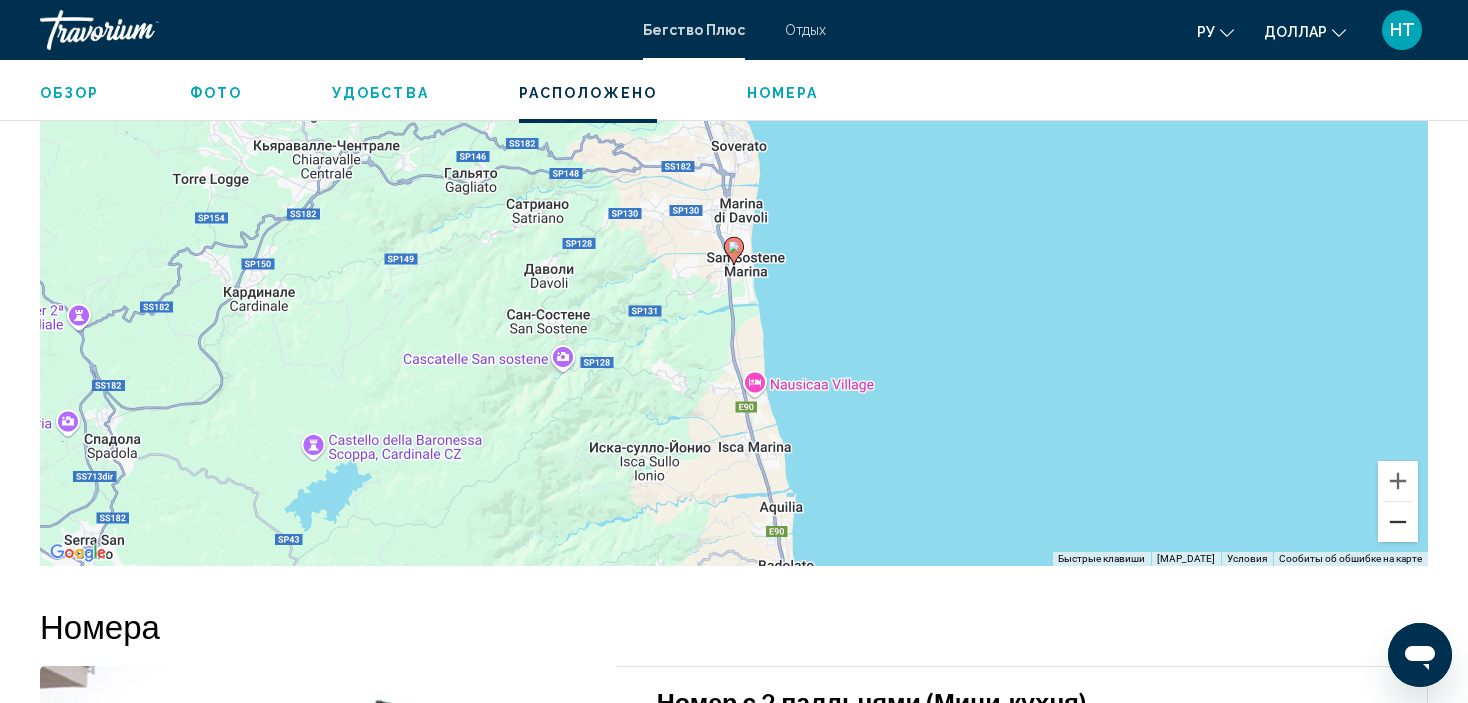 click at bounding box center (1398, 522) 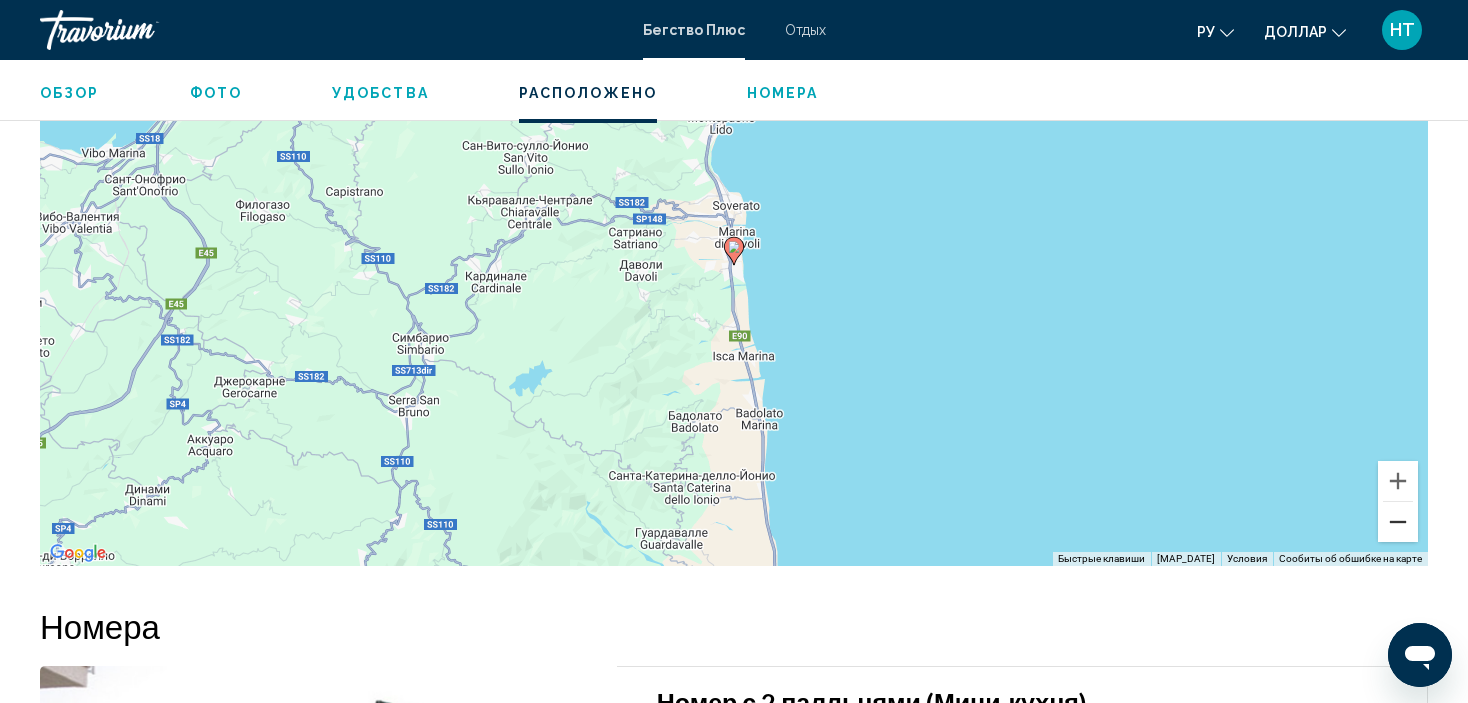 click at bounding box center [1398, 522] 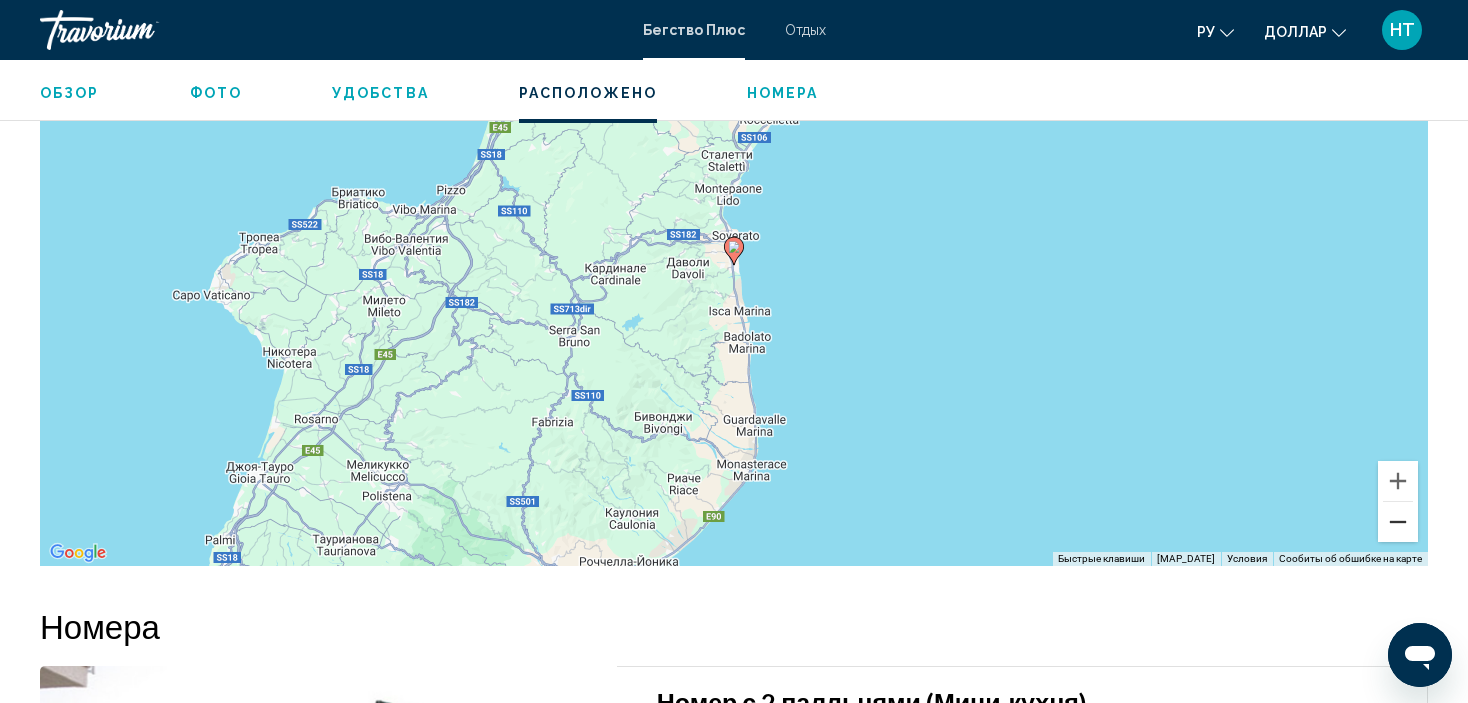 click at bounding box center (1398, 522) 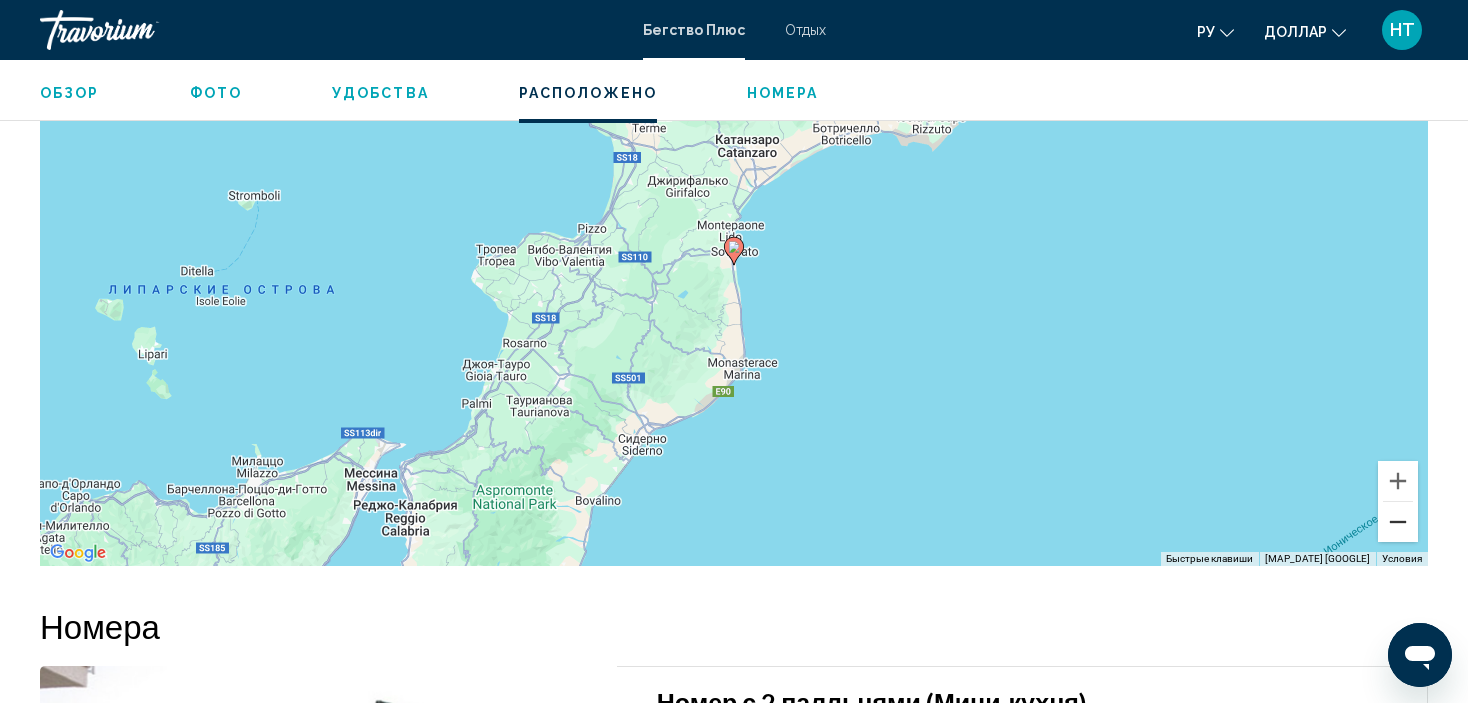 click at bounding box center [1398, 522] 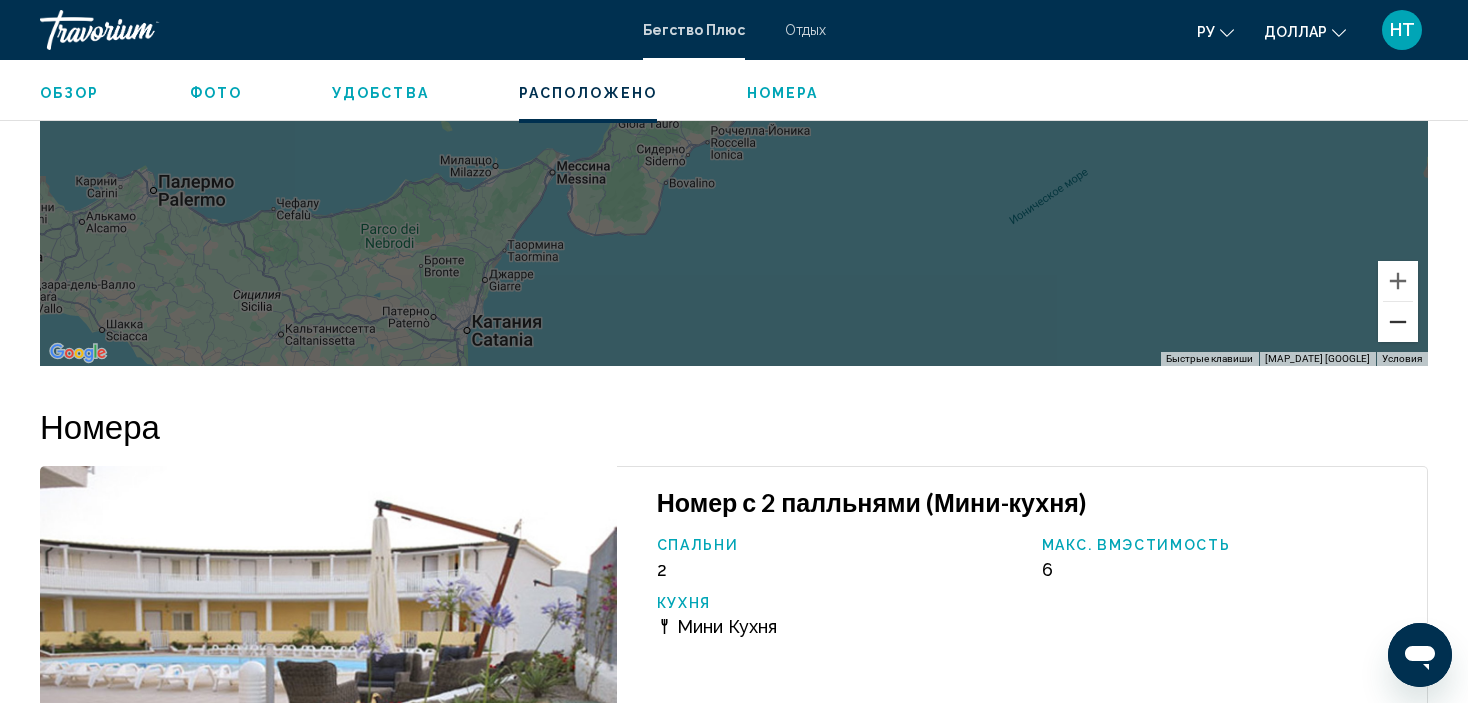 scroll, scrollTop: 2215, scrollLeft: 0, axis: vertical 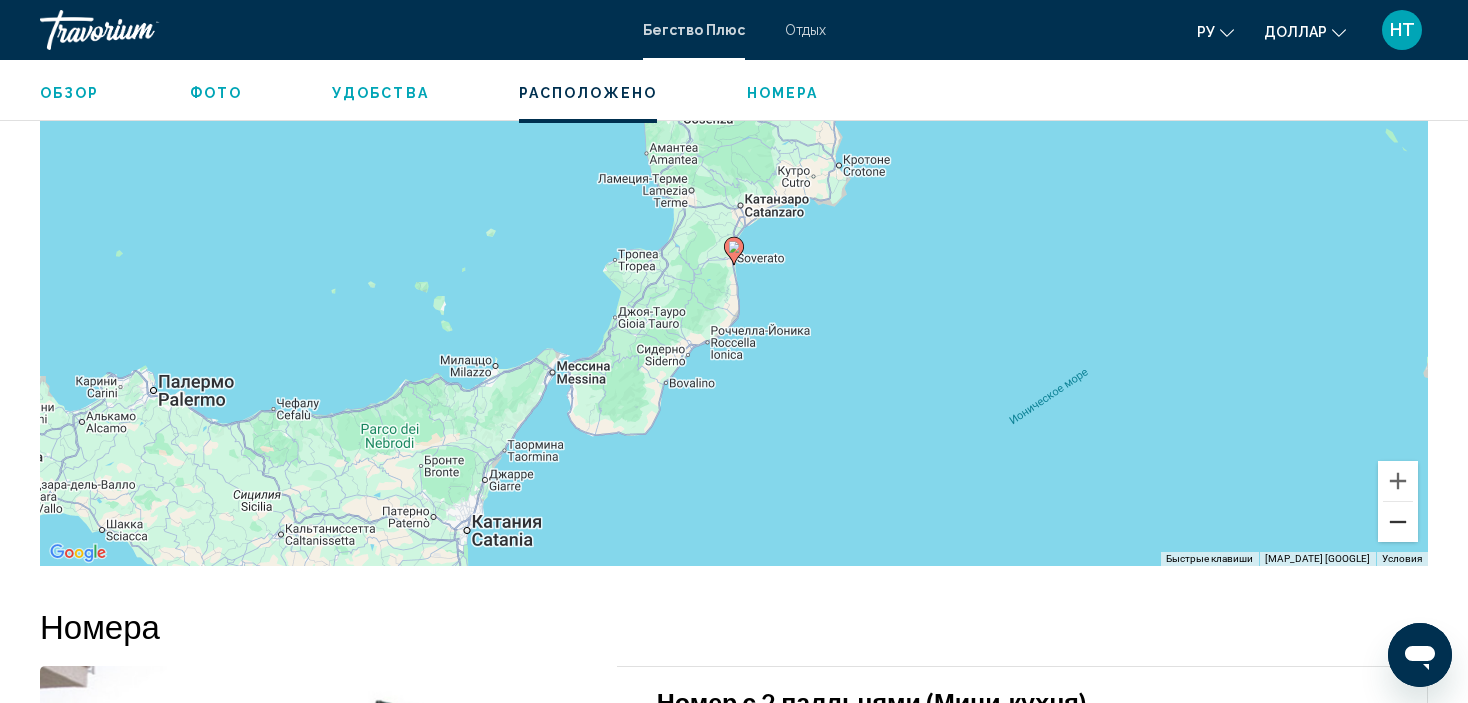 click at bounding box center (1398, 522) 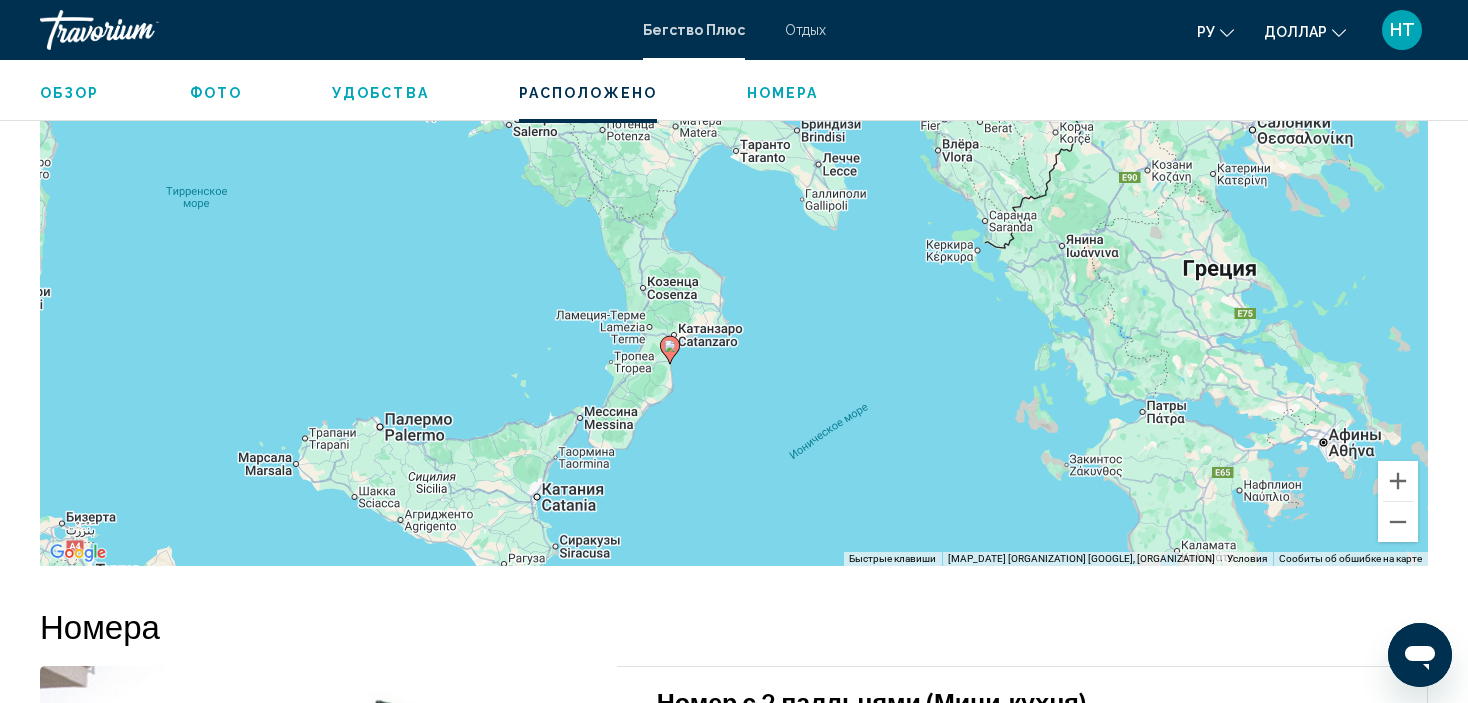 drag, startPoint x: 500, startPoint y: 385, endPoint x: 361, endPoint y: 431, distance: 146.4138 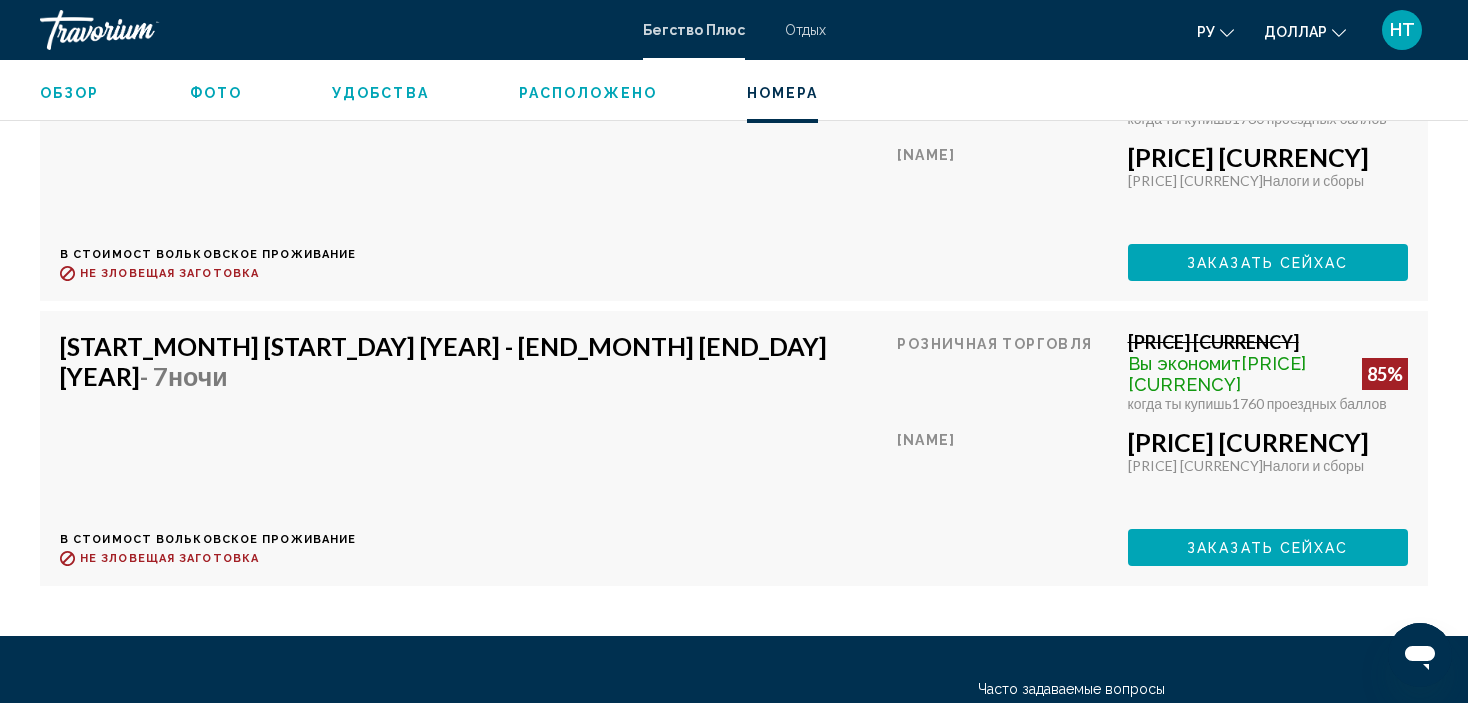 scroll, scrollTop: 3615, scrollLeft: 0, axis: vertical 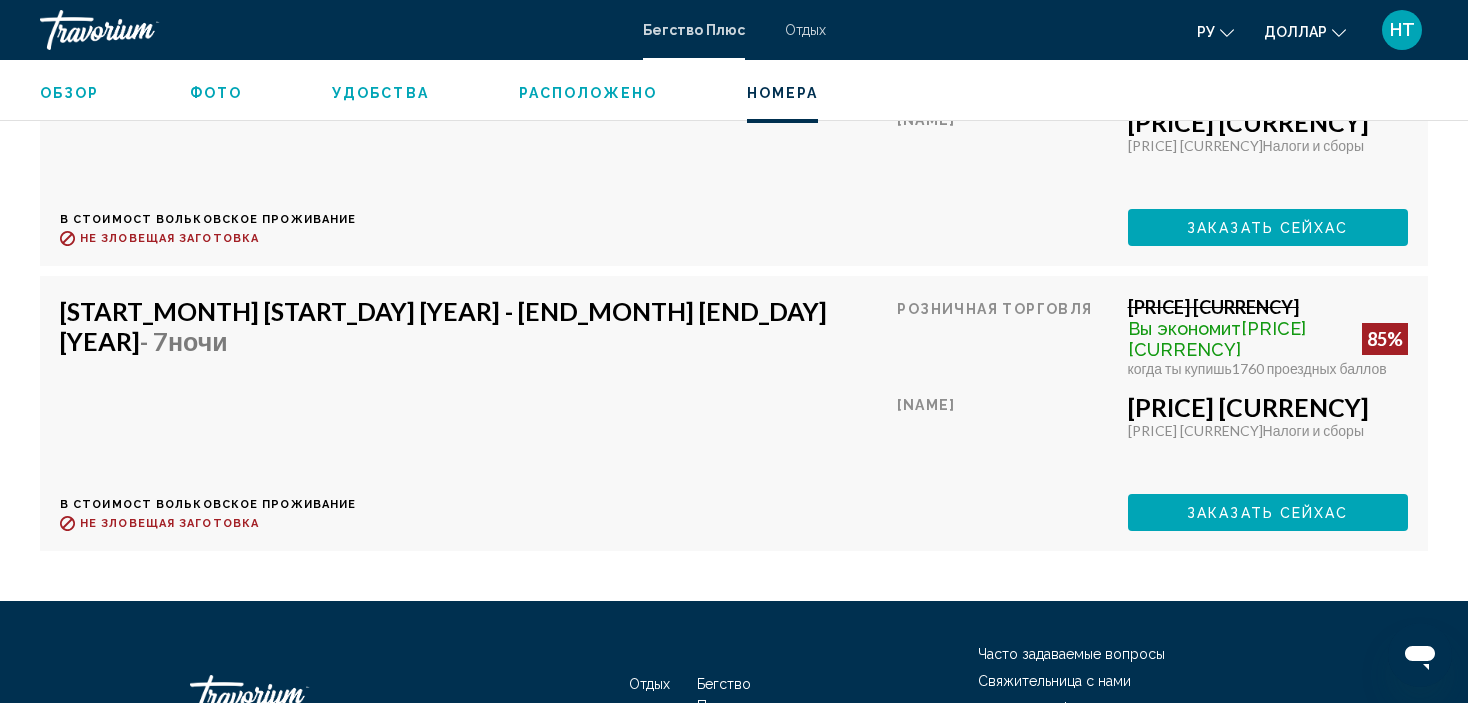 click on "Заказать сейхас" at bounding box center (1232, -57) 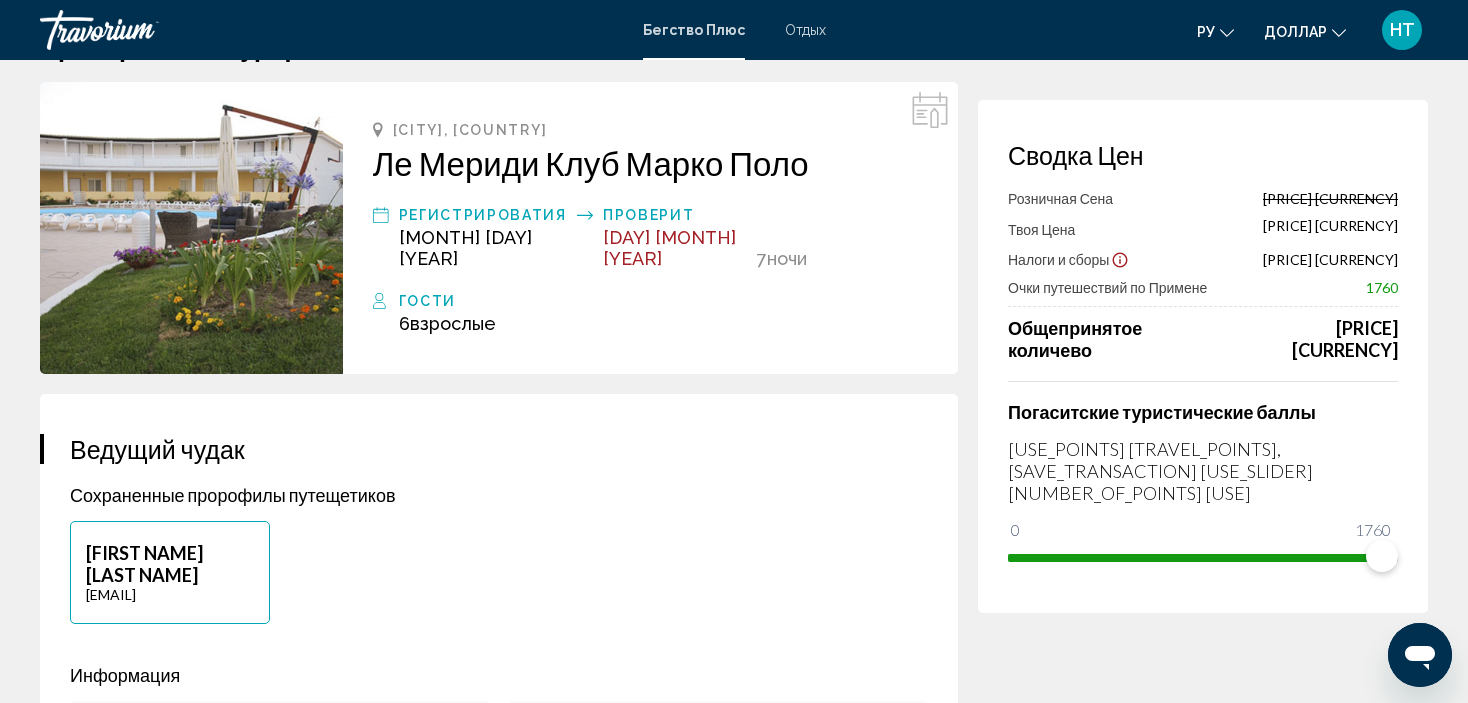 scroll, scrollTop: 100, scrollLeft: 0, axis: vertical 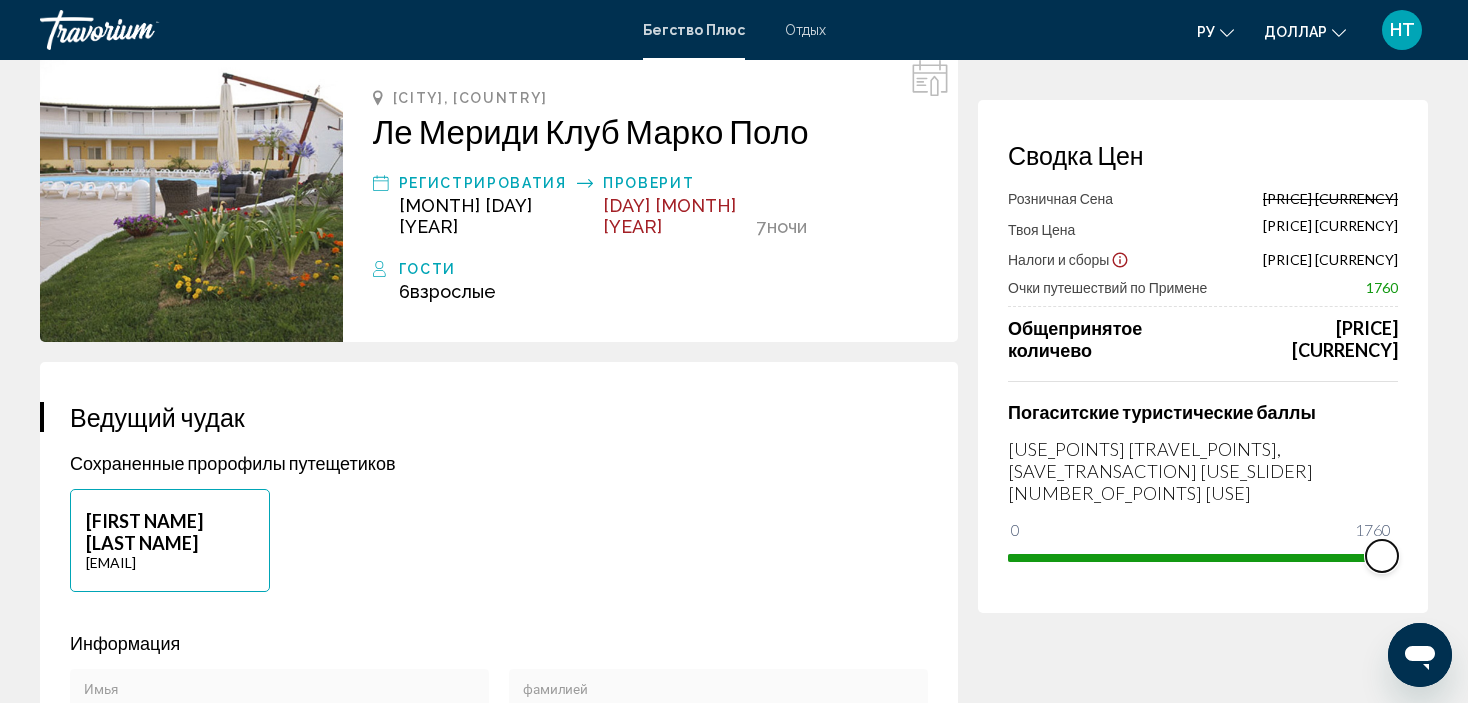 click at bounding box center (1195, 558) 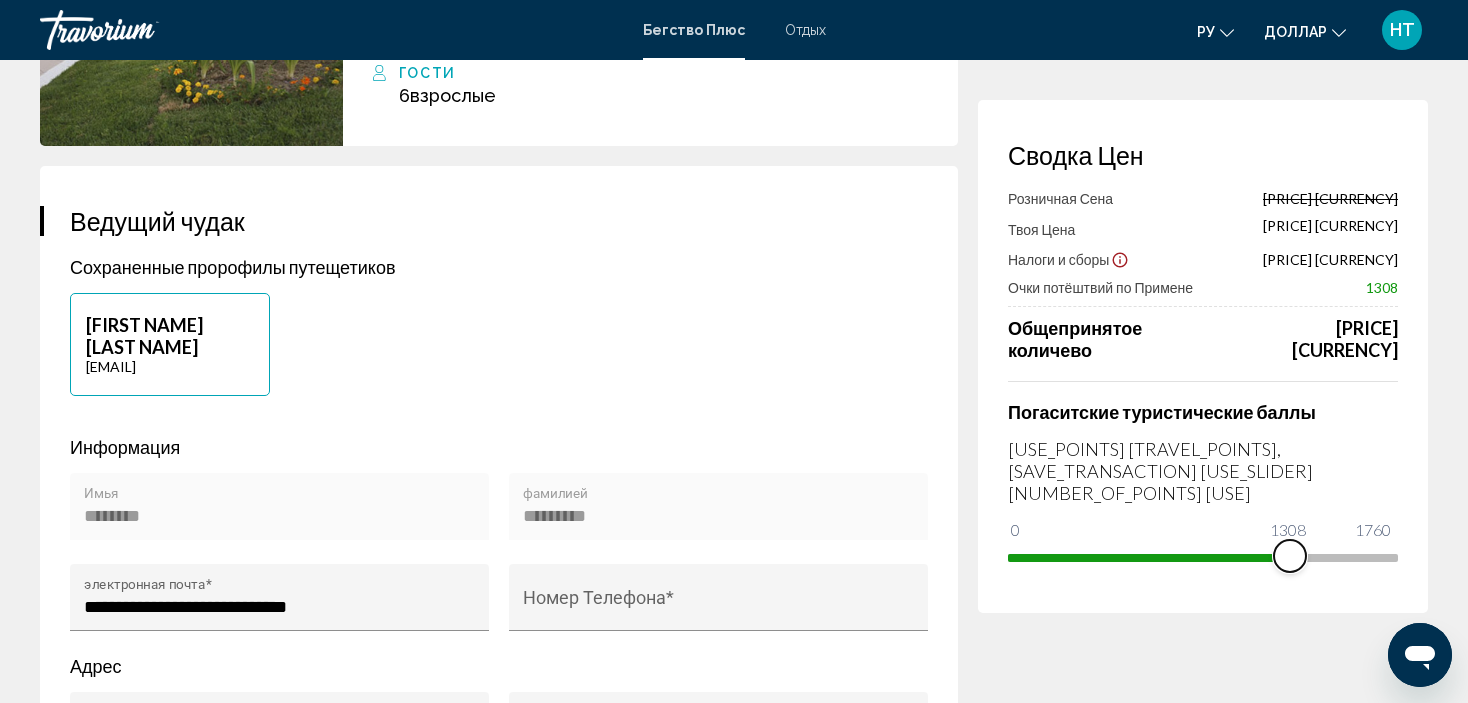 scroll, scrollTop: 300, scrollLeft: 0, axis: vertical 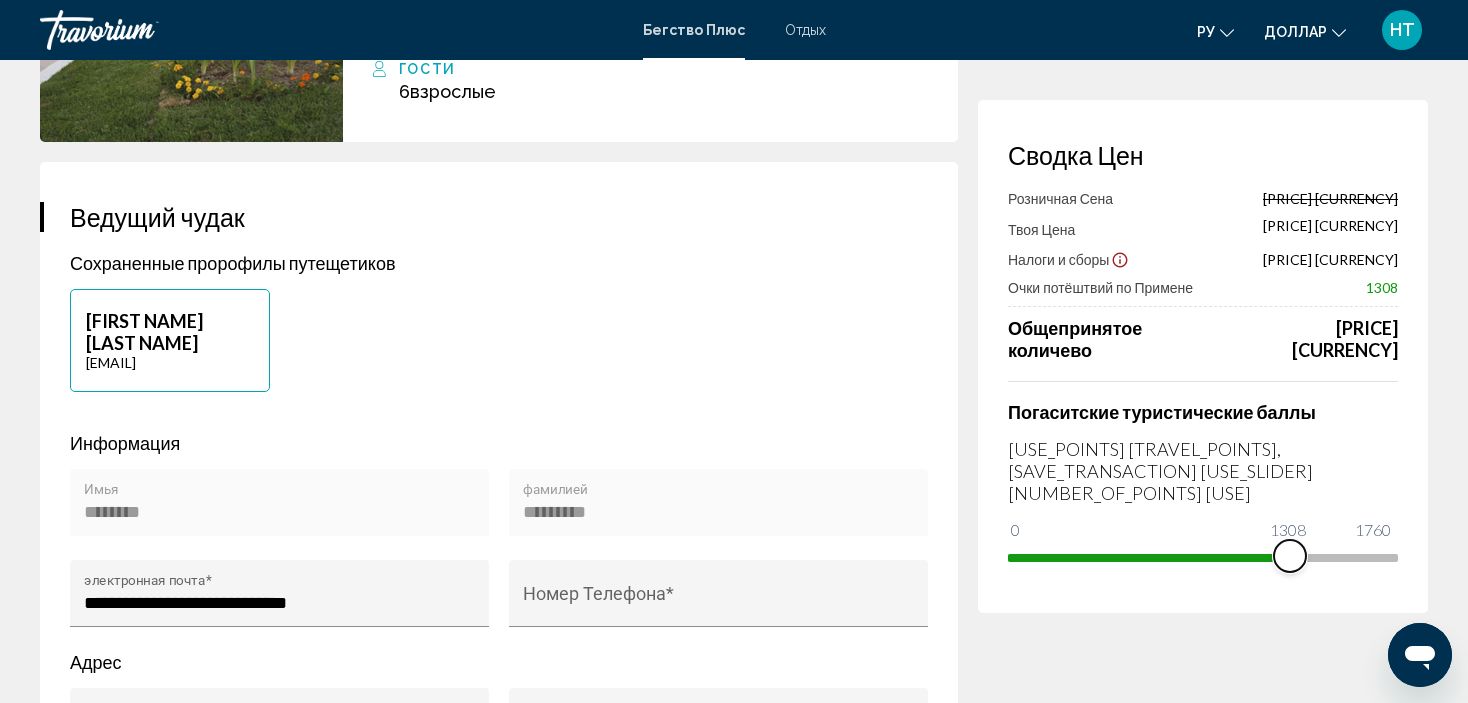 click at bounding box center (1203, 558) 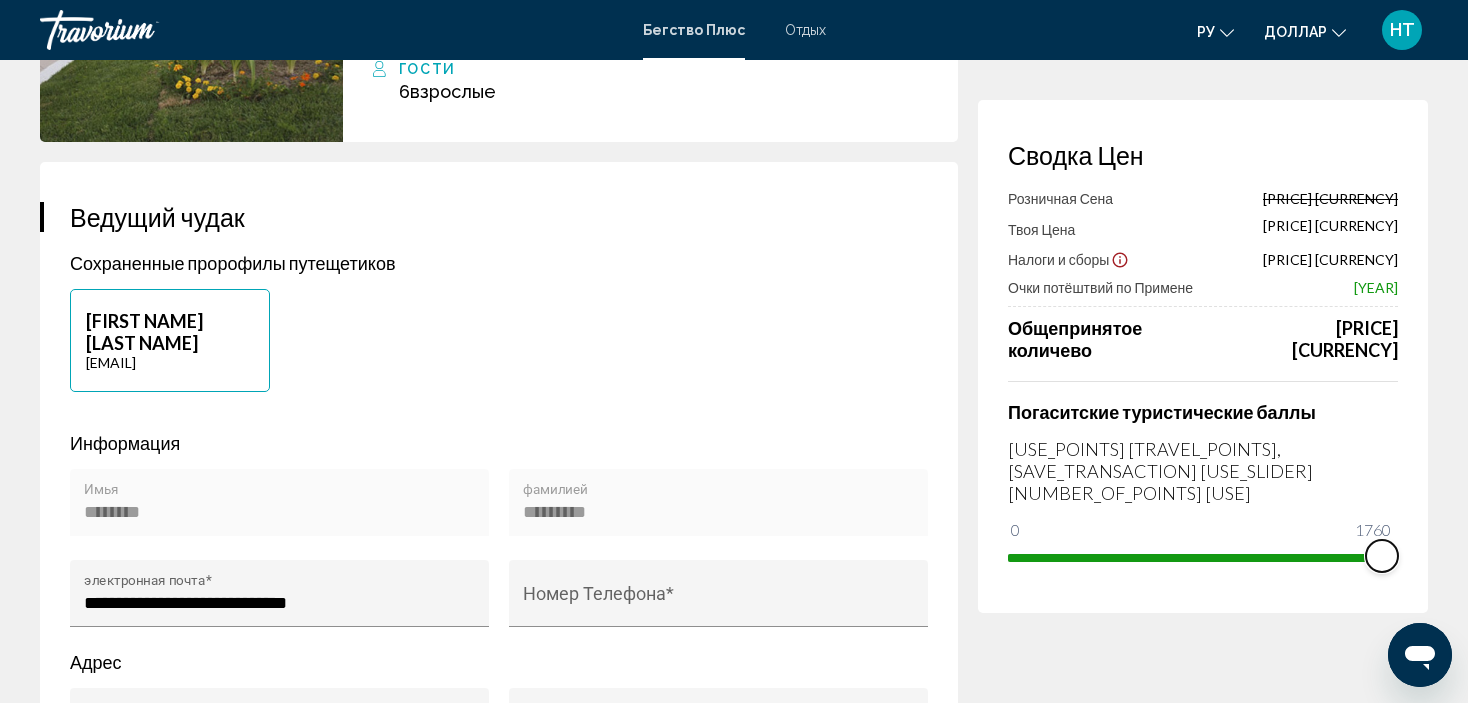 scroll, scrollTop: 0, scrollLeft: 0, axis: both 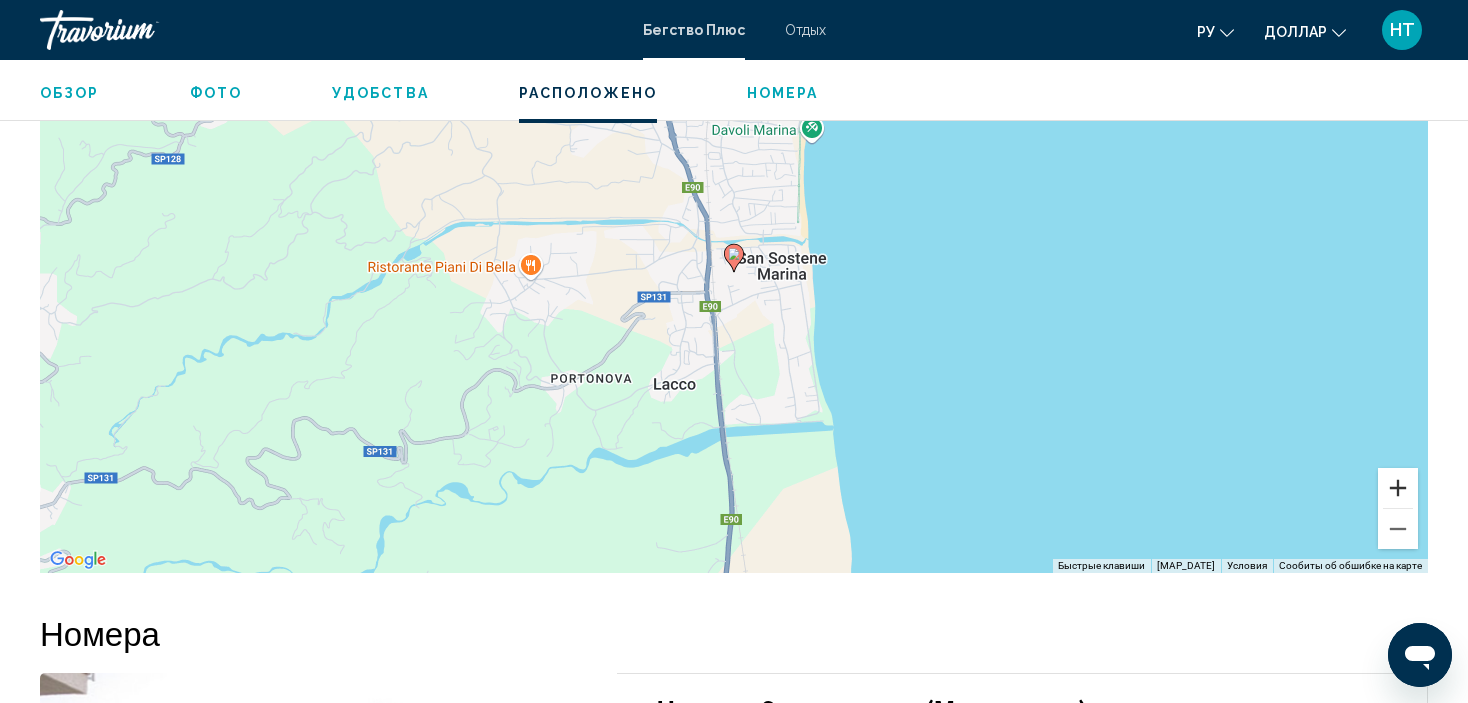 click at bounding box center [1398, 488] 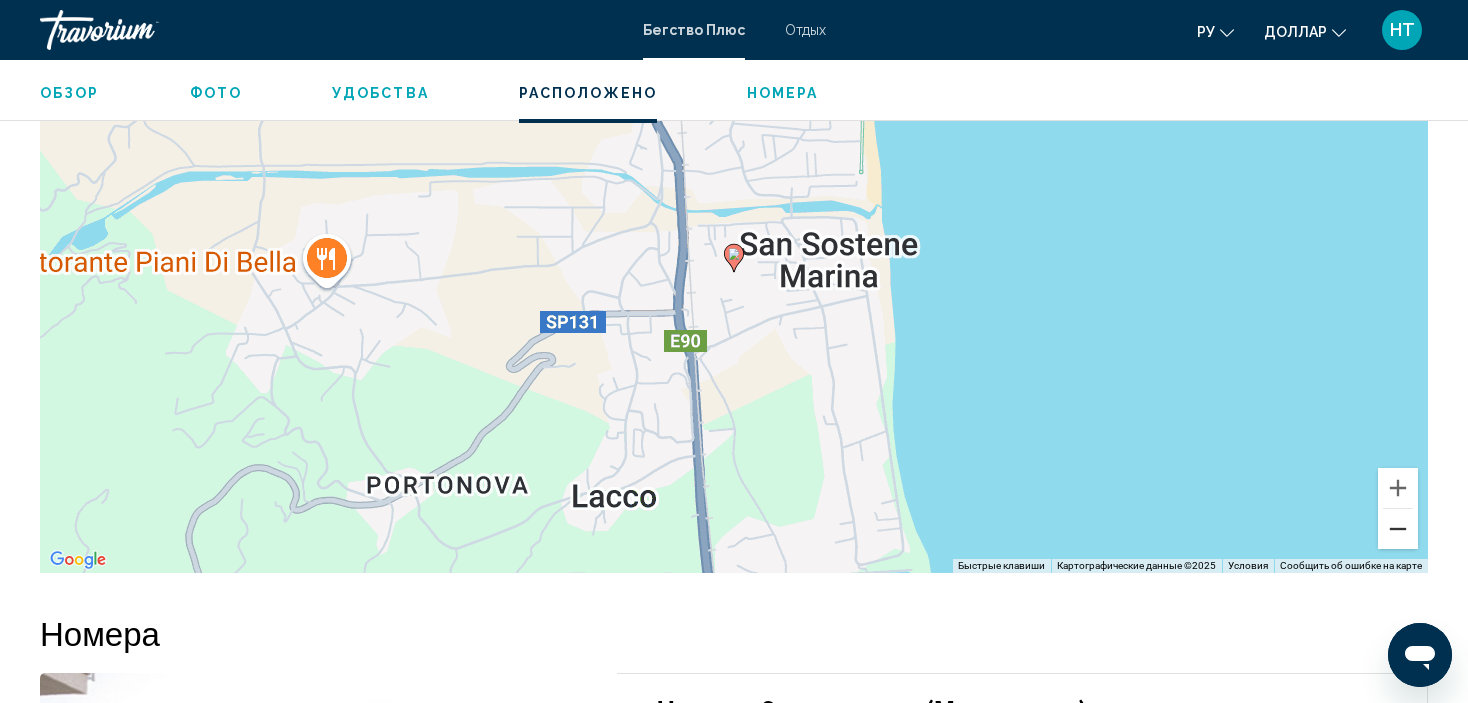 click at bounding box center (1398, 529) 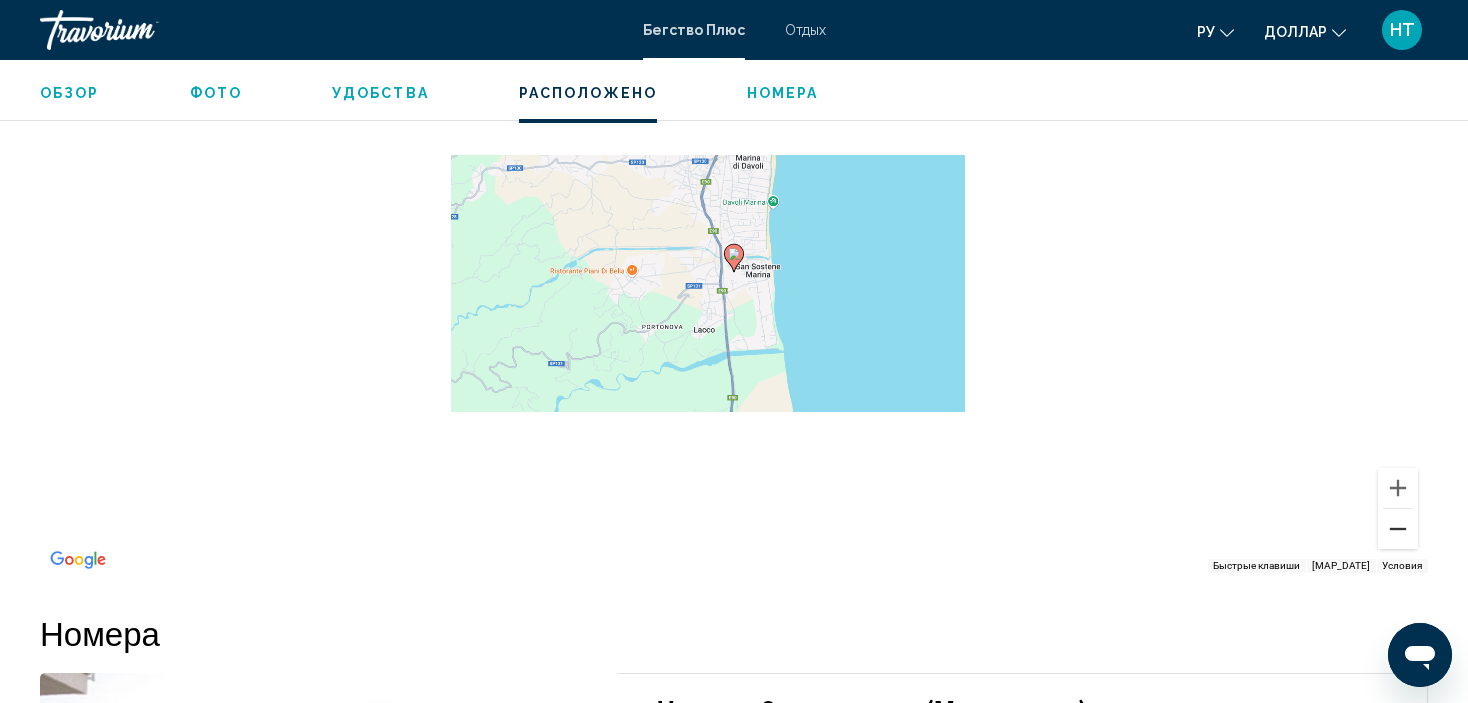 click at bounding box center [1398, 529] 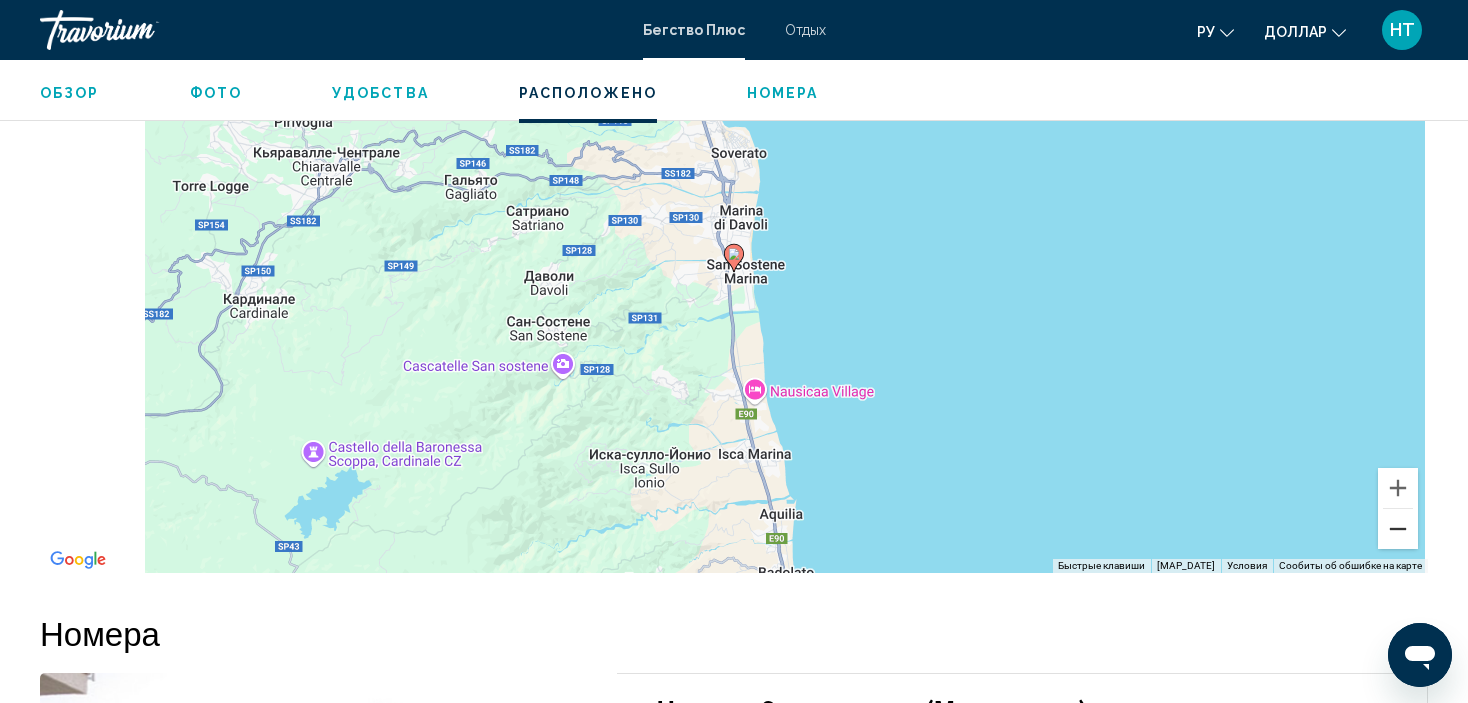 click at bounding box center (1398, 529) 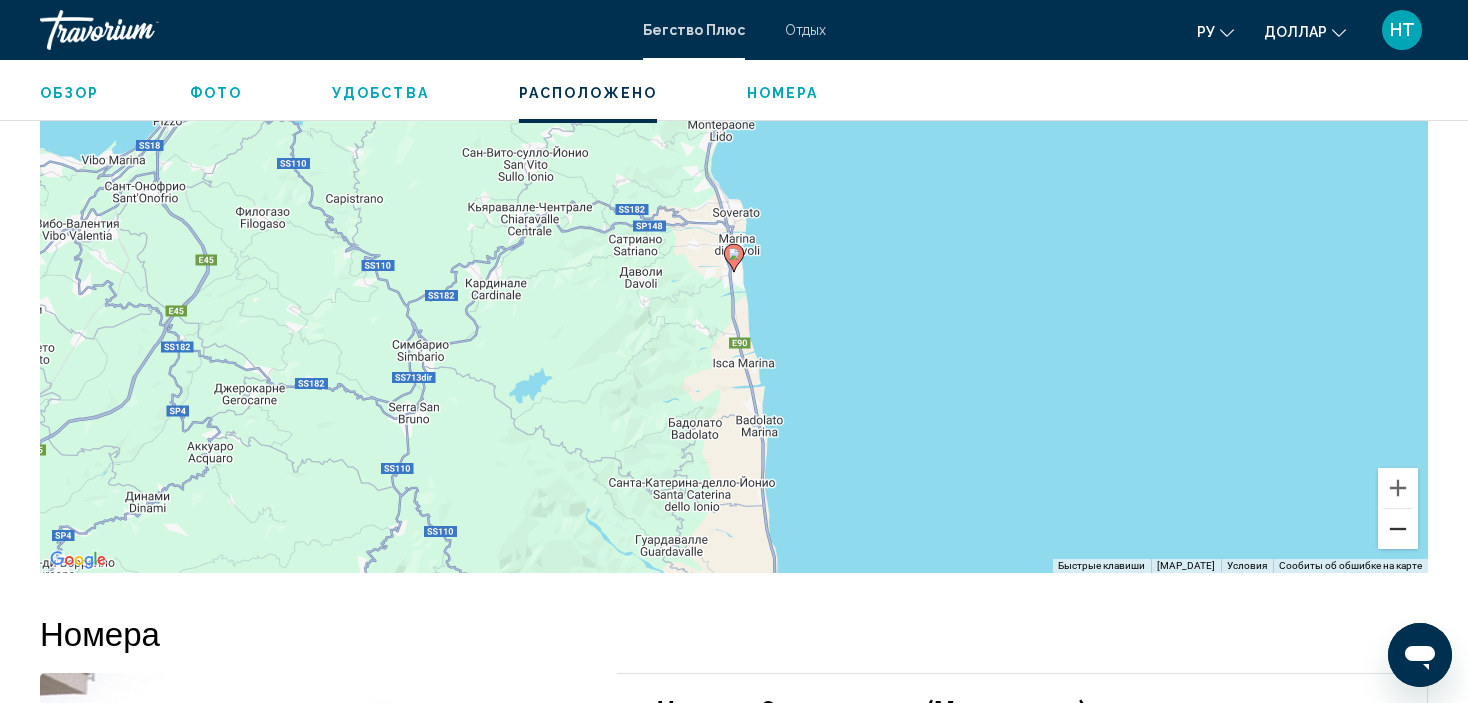 click at bounding box center (1398, 529) 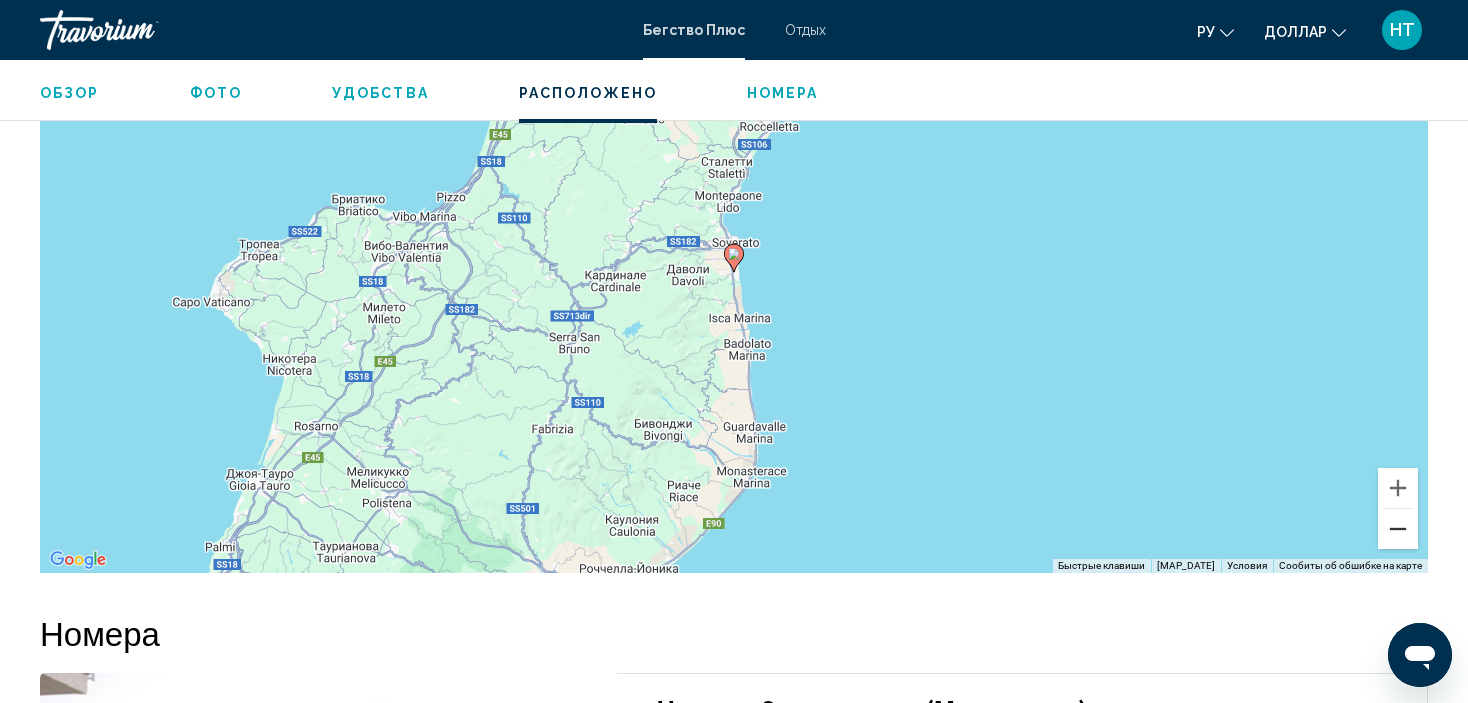 click at bounding box center [1398, 529] 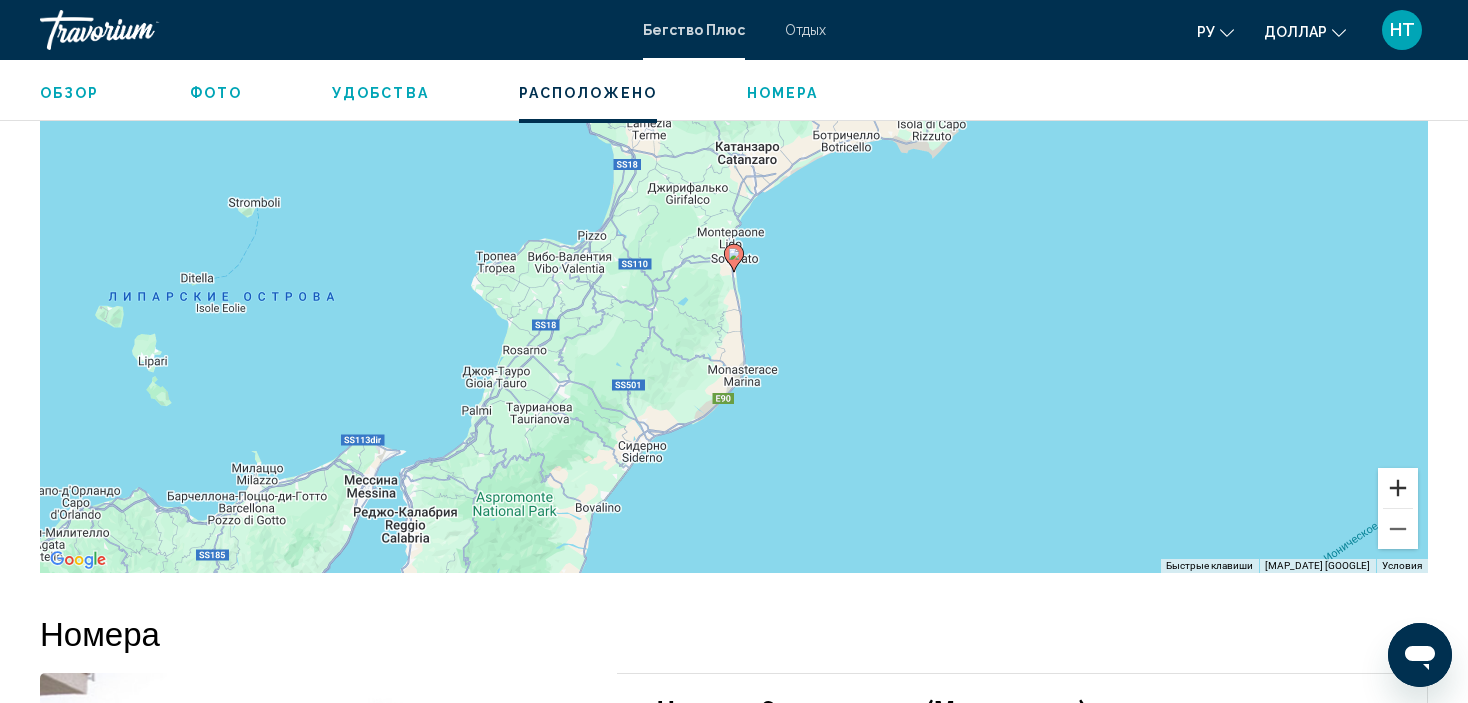 click at bounding box center [1398, 488] 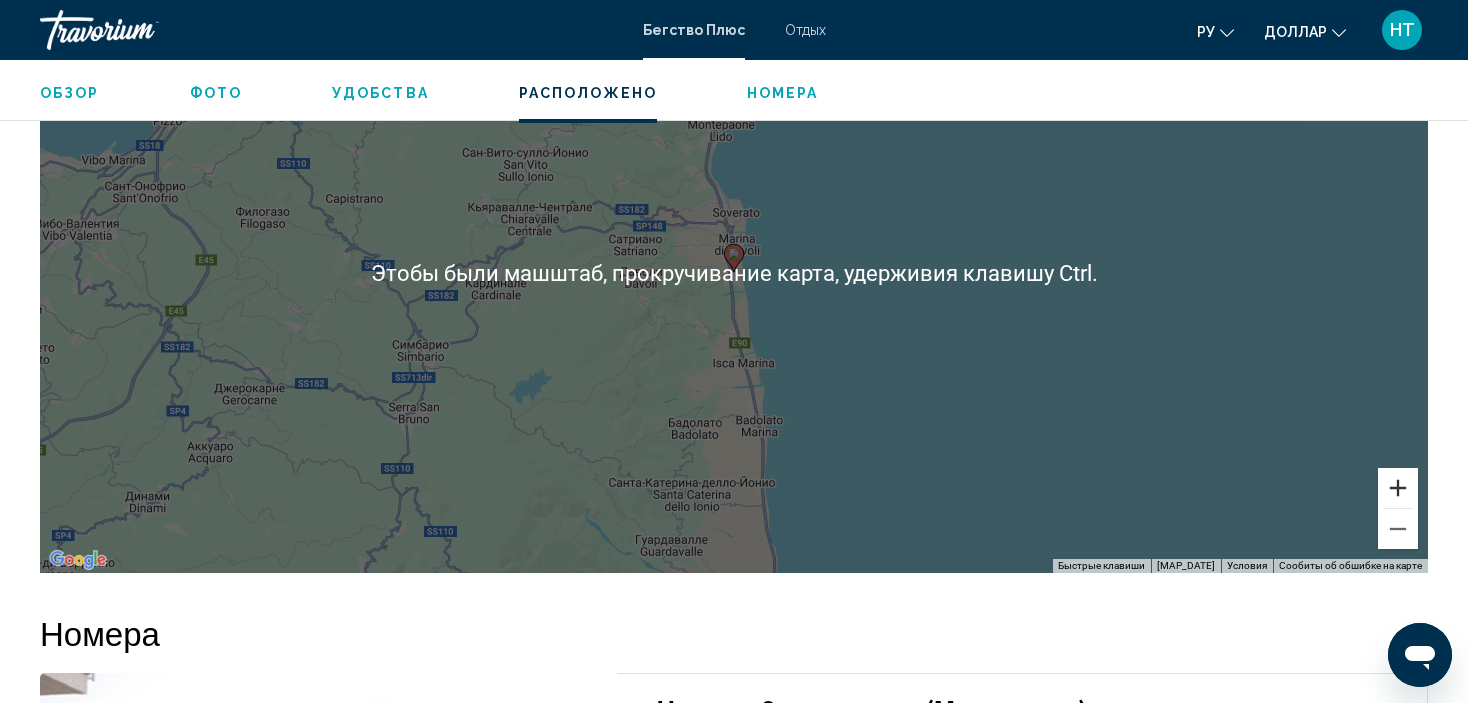 scroll, scrollTop: 2108, scrollLeft: 0, axis: vertical 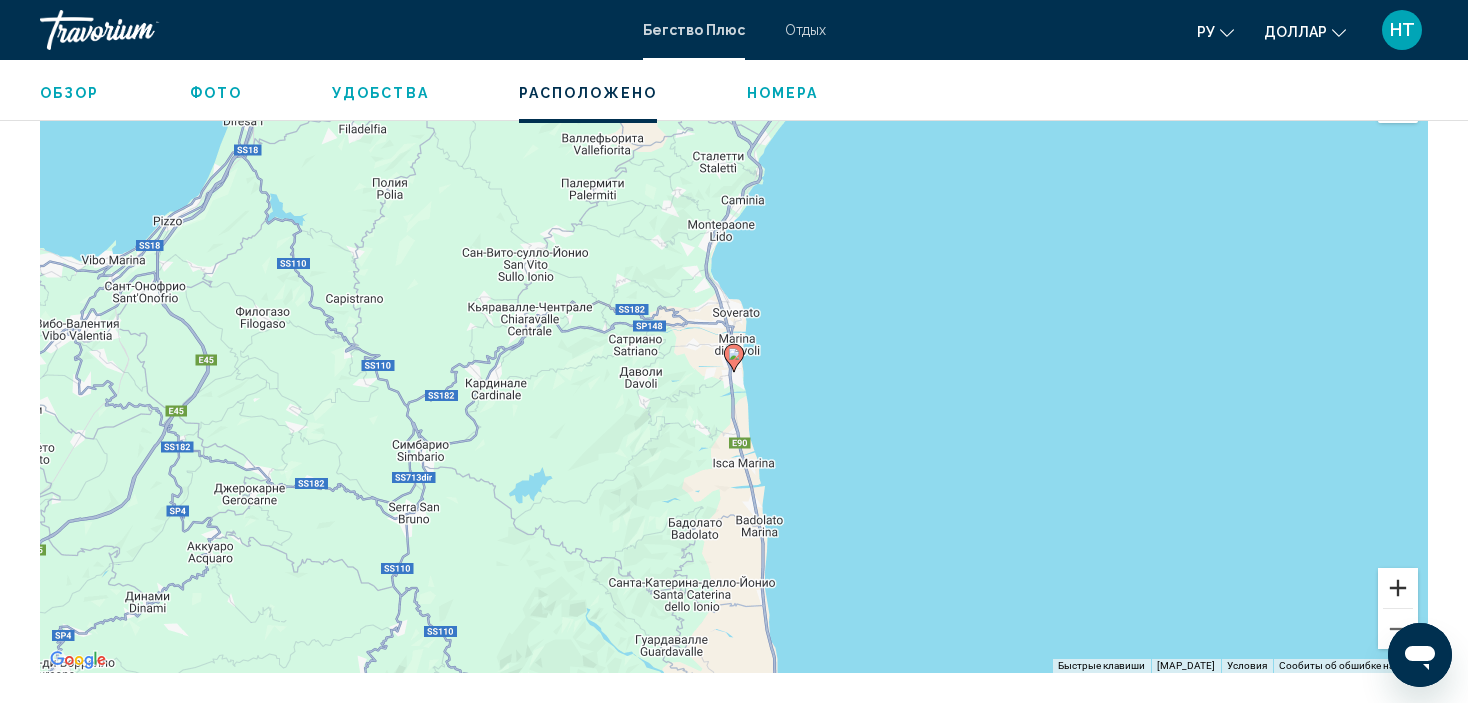 click at bounding box center [1398, 588] 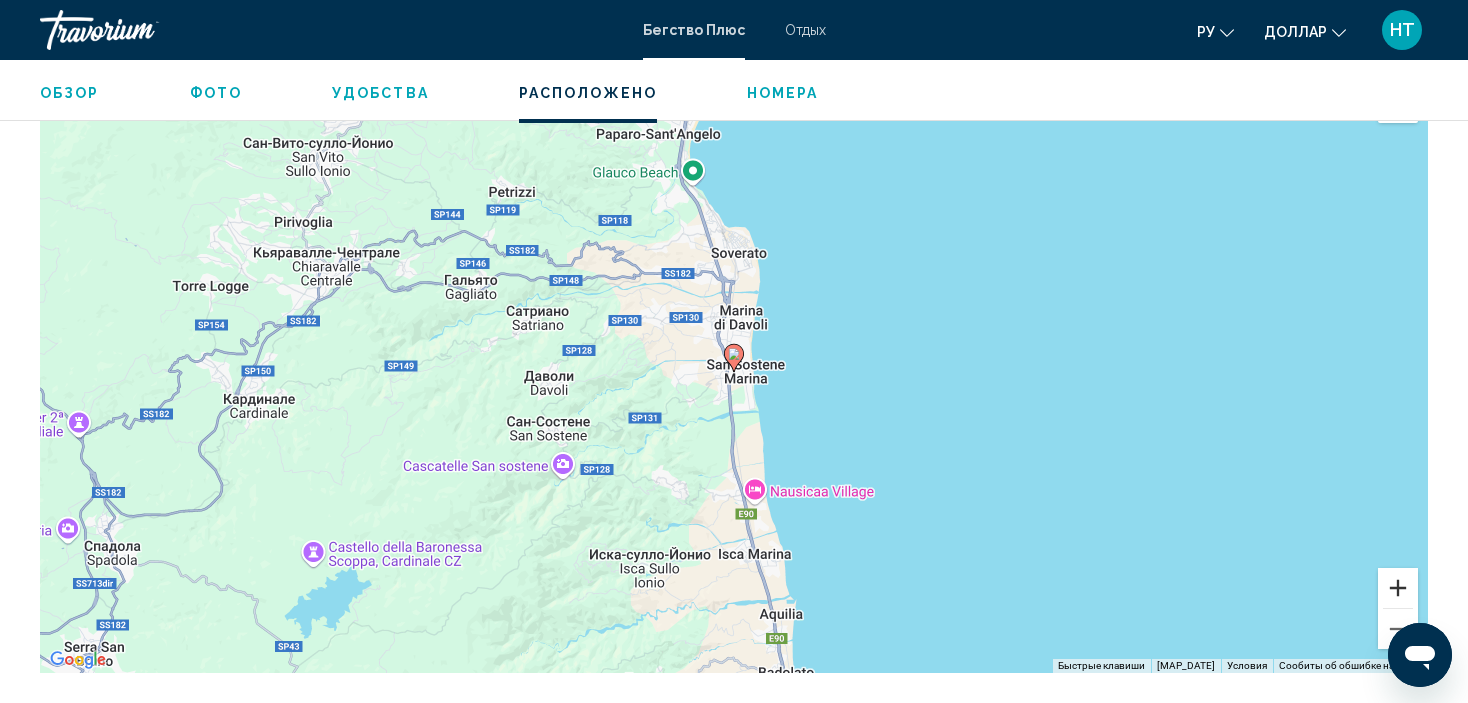 click at bounding box center (1398, 588) 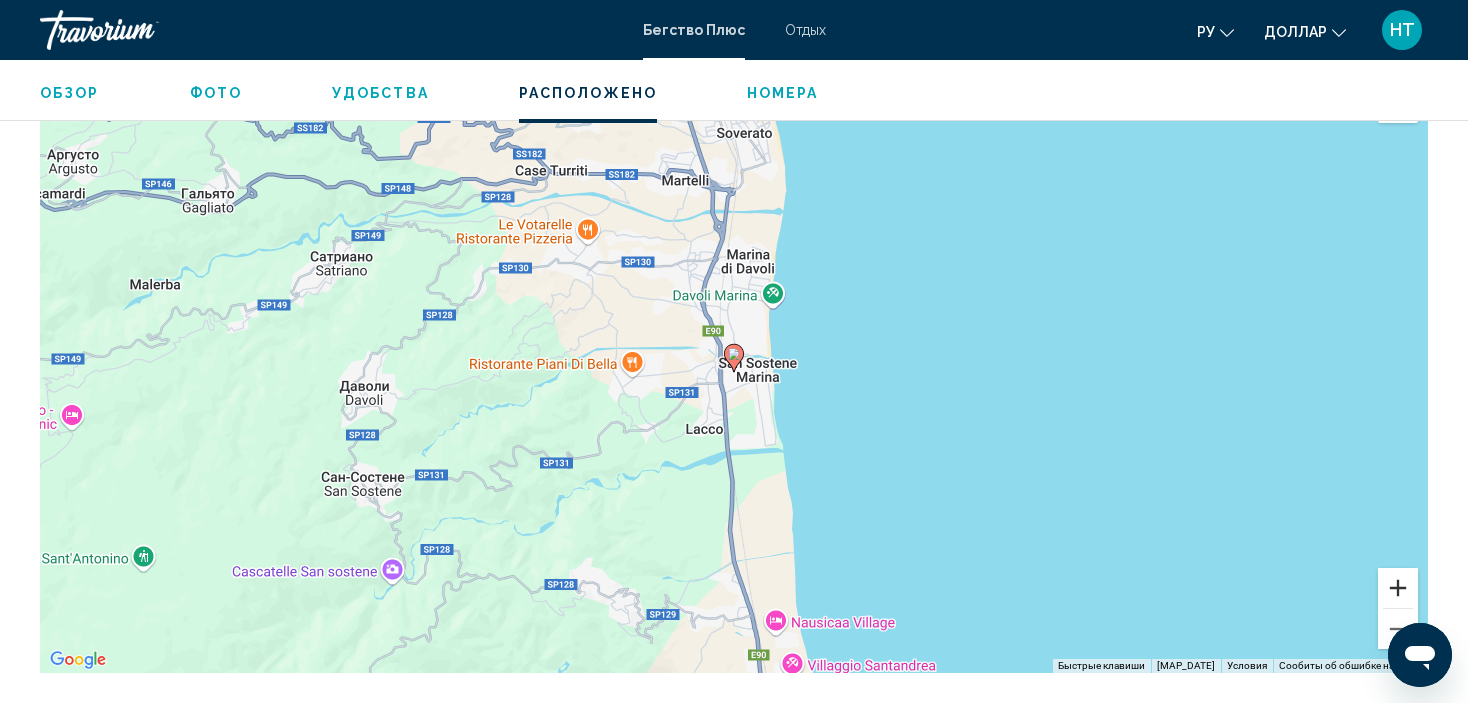 click at bounding box center (1398, 588) 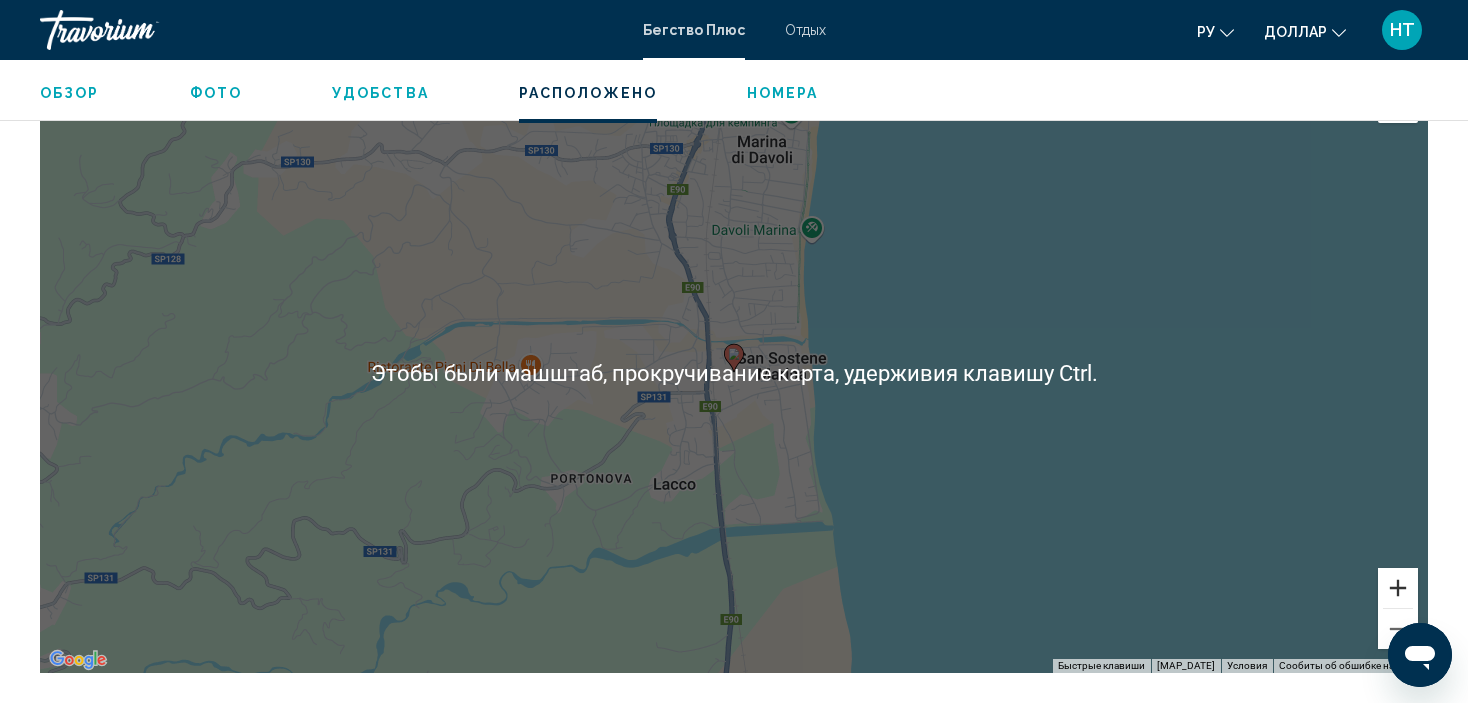 scroll, scrollTop: 2208, scrollLeft: 0, axis: vertical 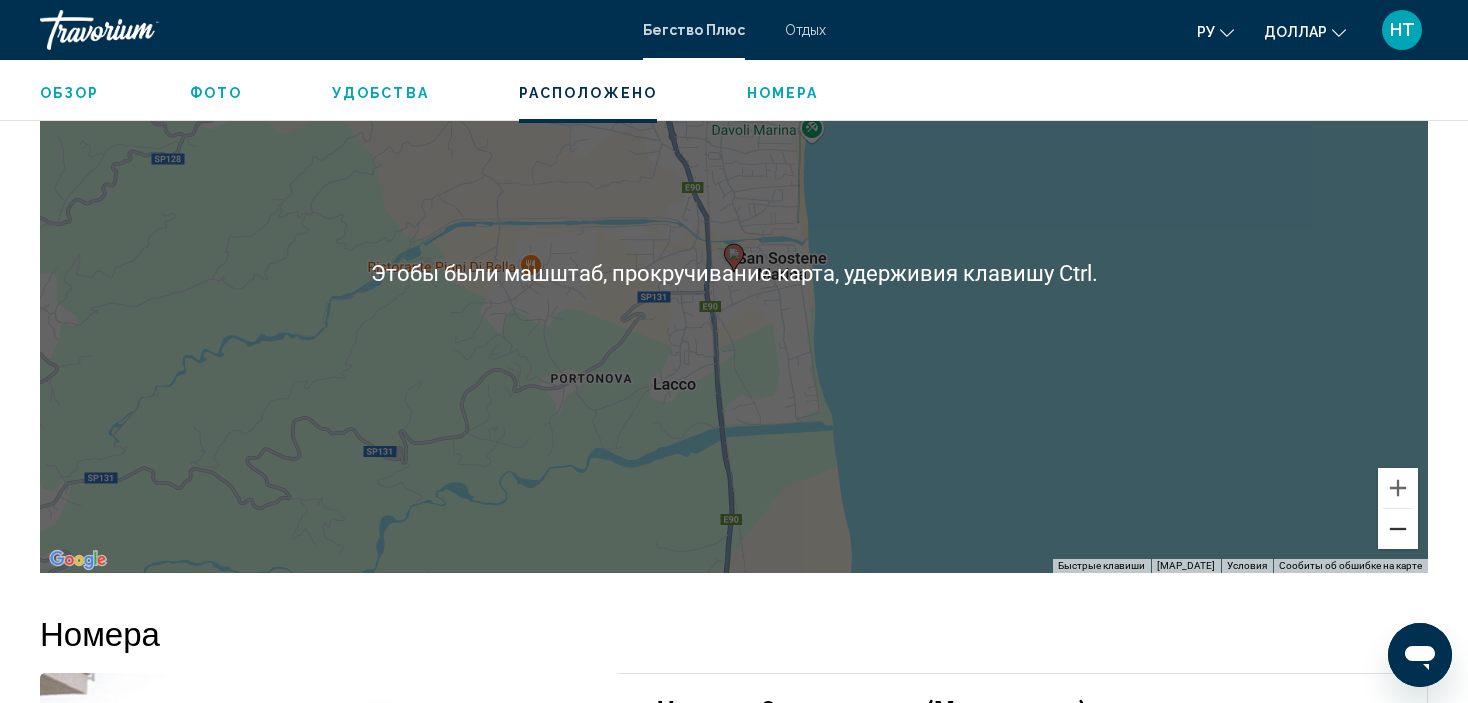 click at bounding box center [1398, 529] 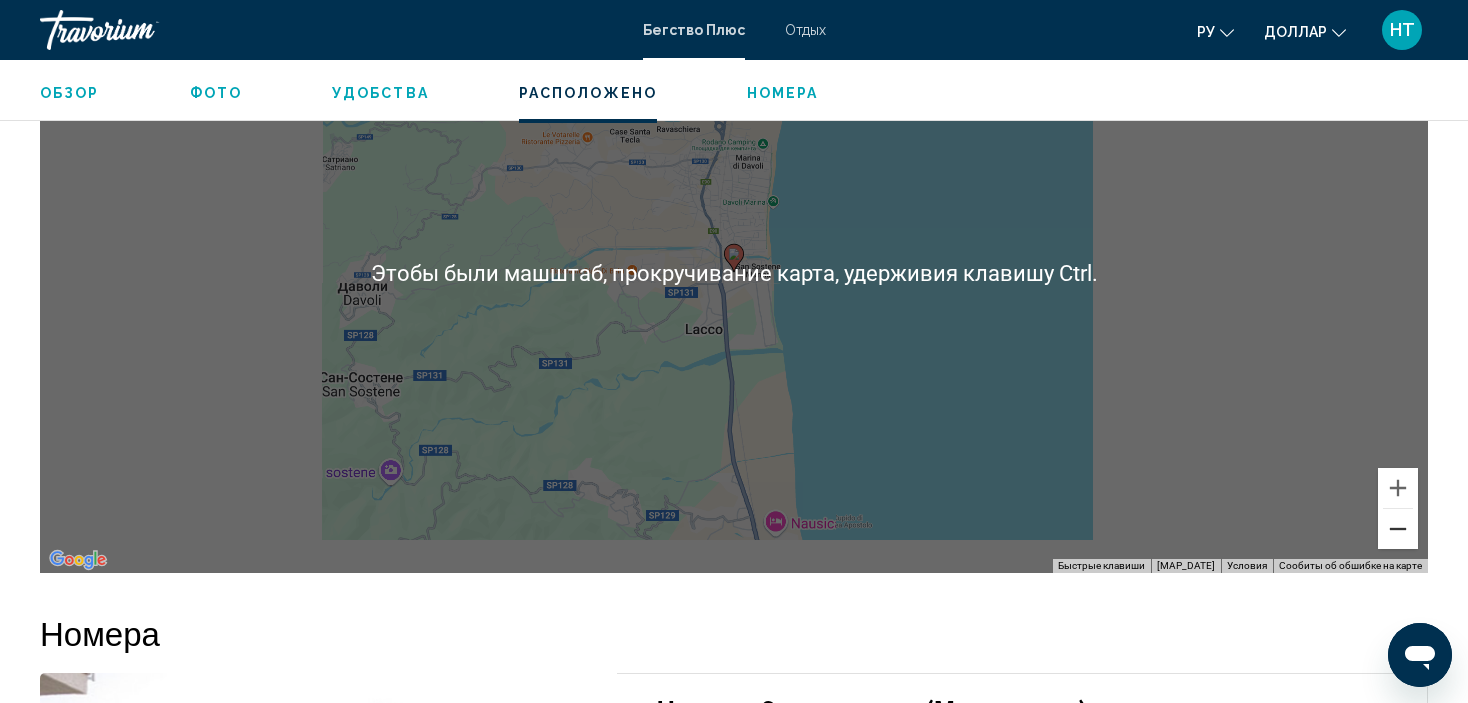 click at bounding box center (1398, 529) 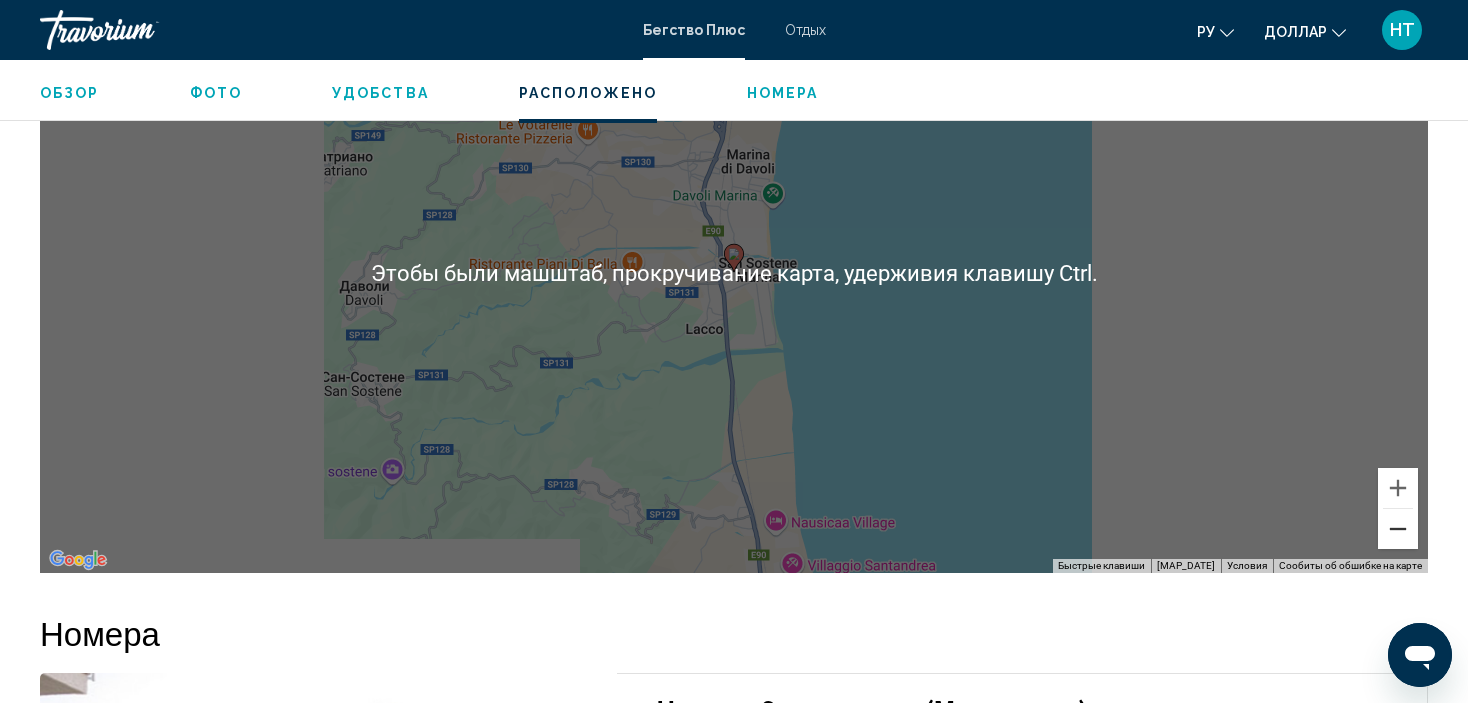 click at bounding box center [1398, 529] 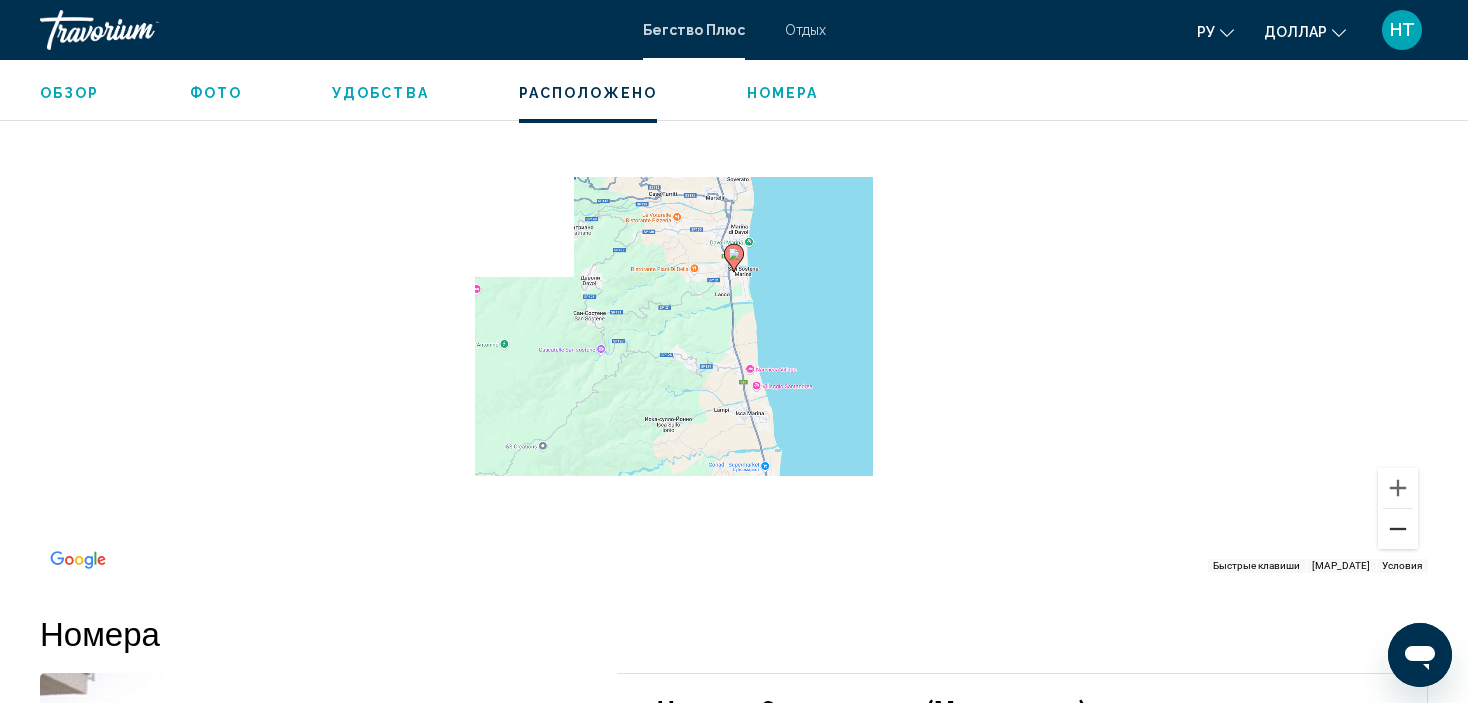 click at bounding box center [1398, 529] 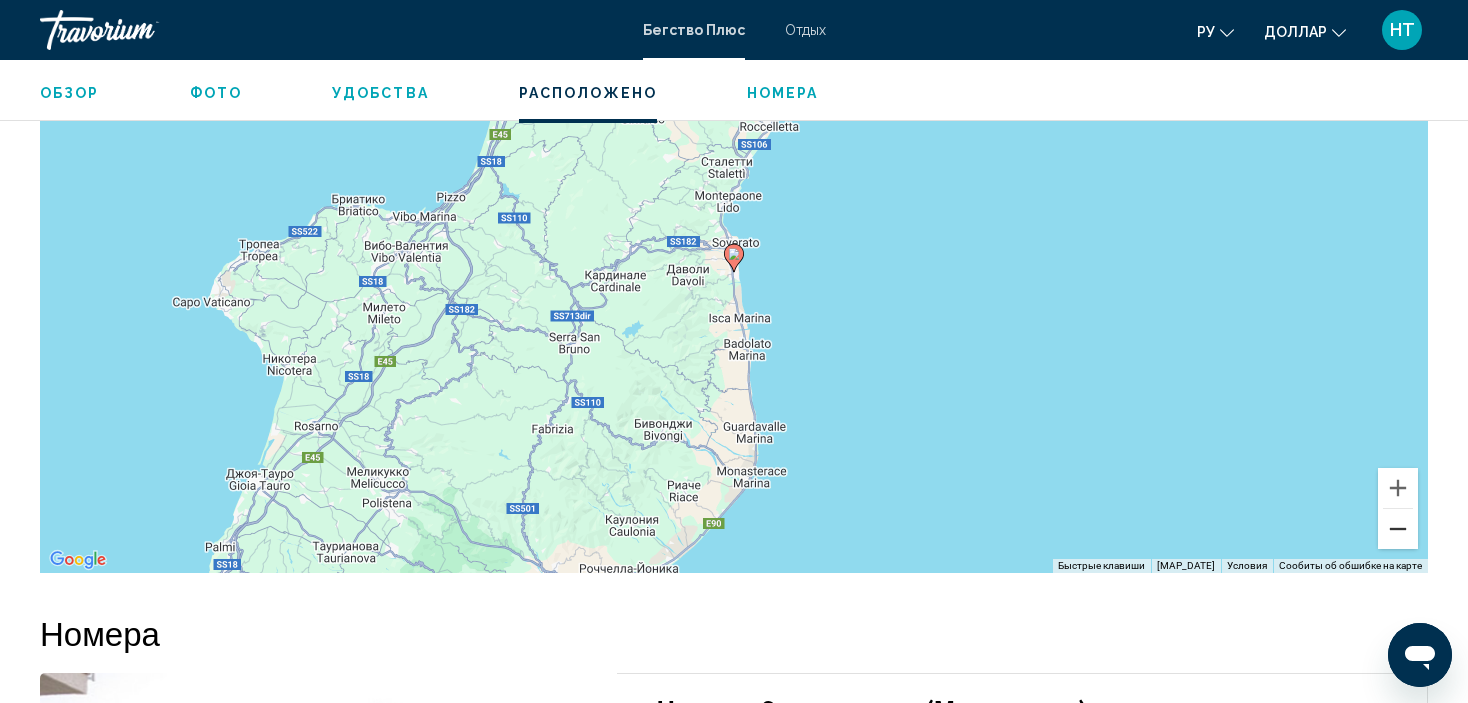 click at bounding box center (1398, 529) 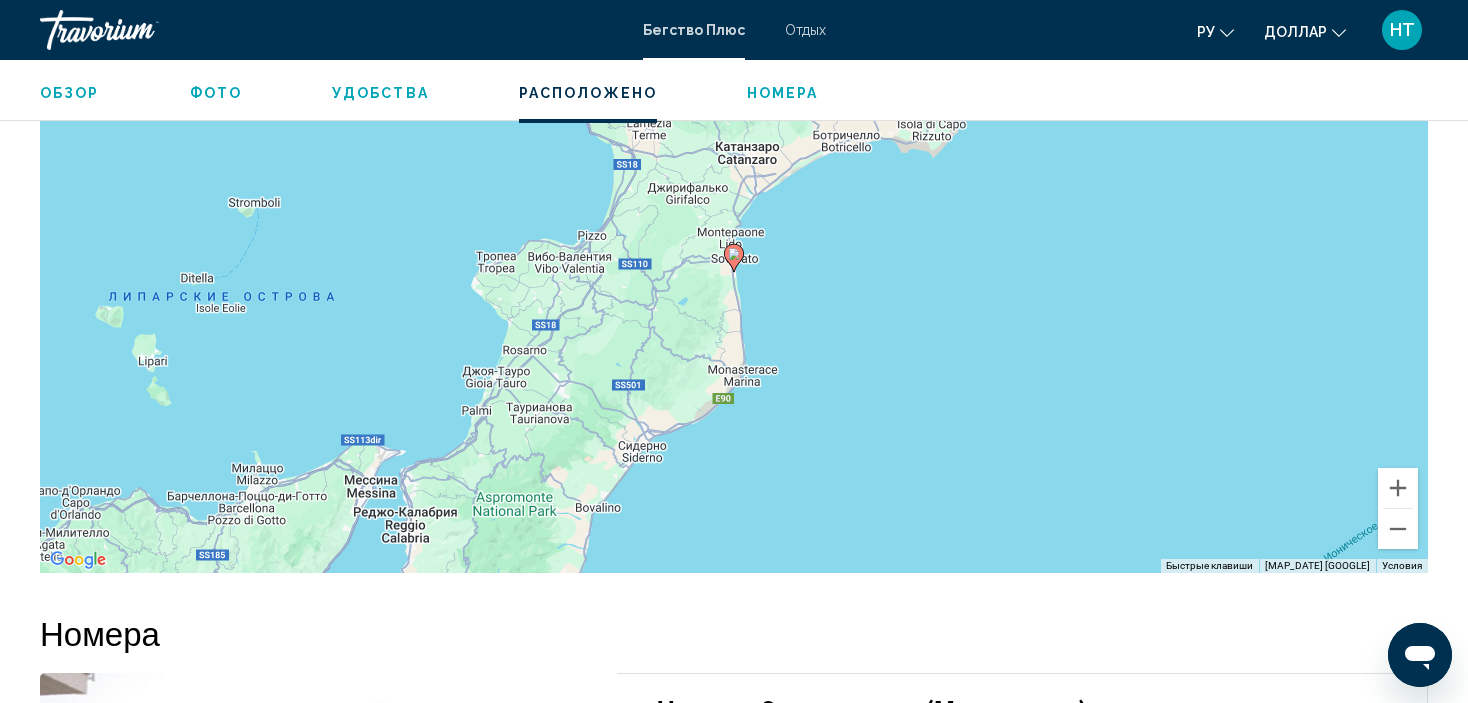 click on "Номера" at bounding box center [783, 93] 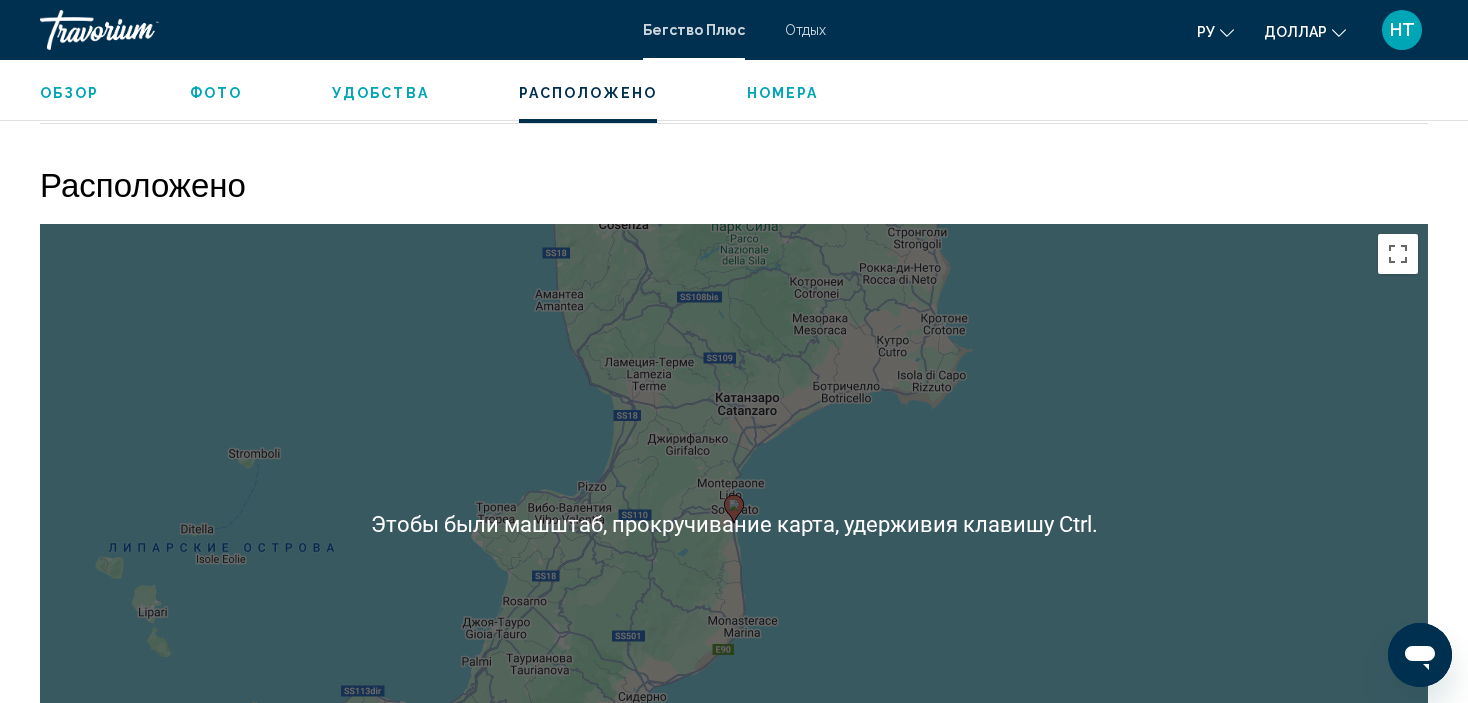 scroll, scrollTop: 2257, scrollLeft: 0, axis: vertical 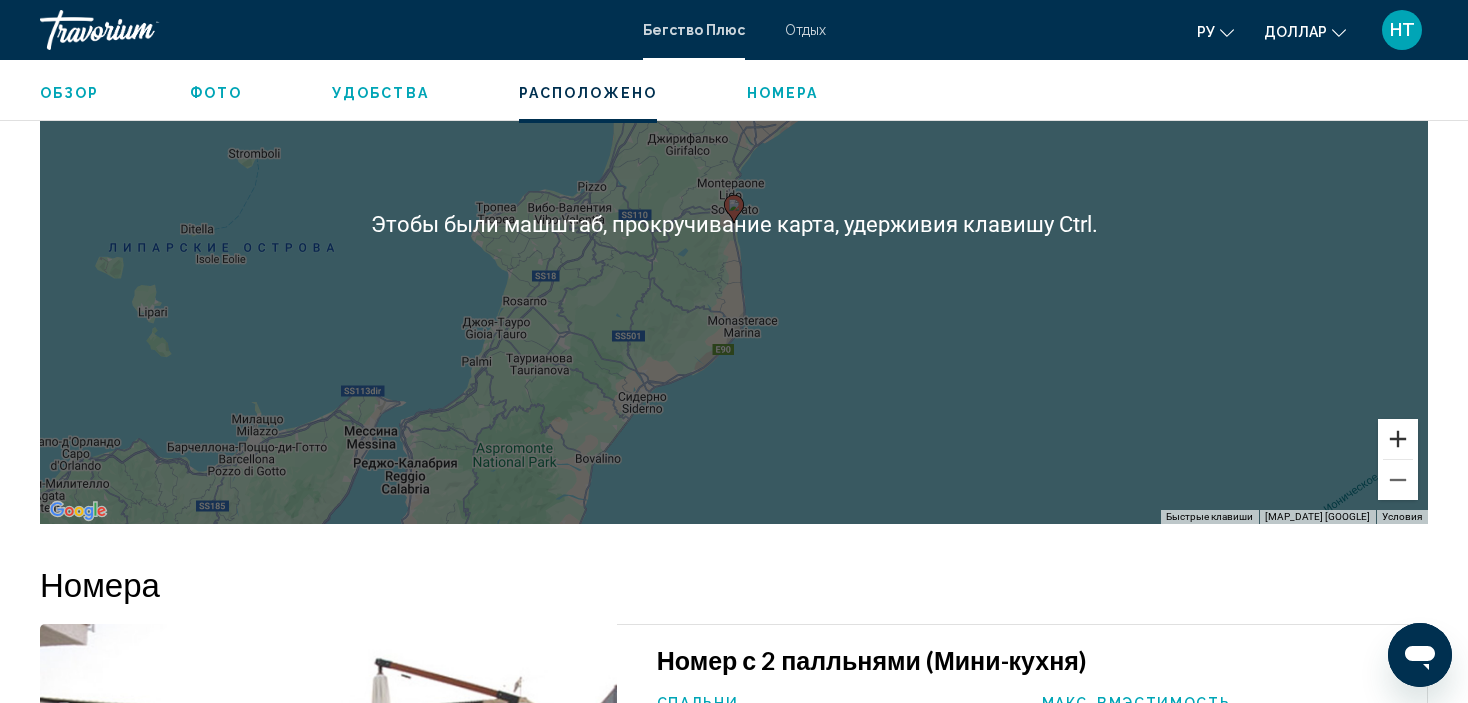 click at bounding box center [1398, 439] 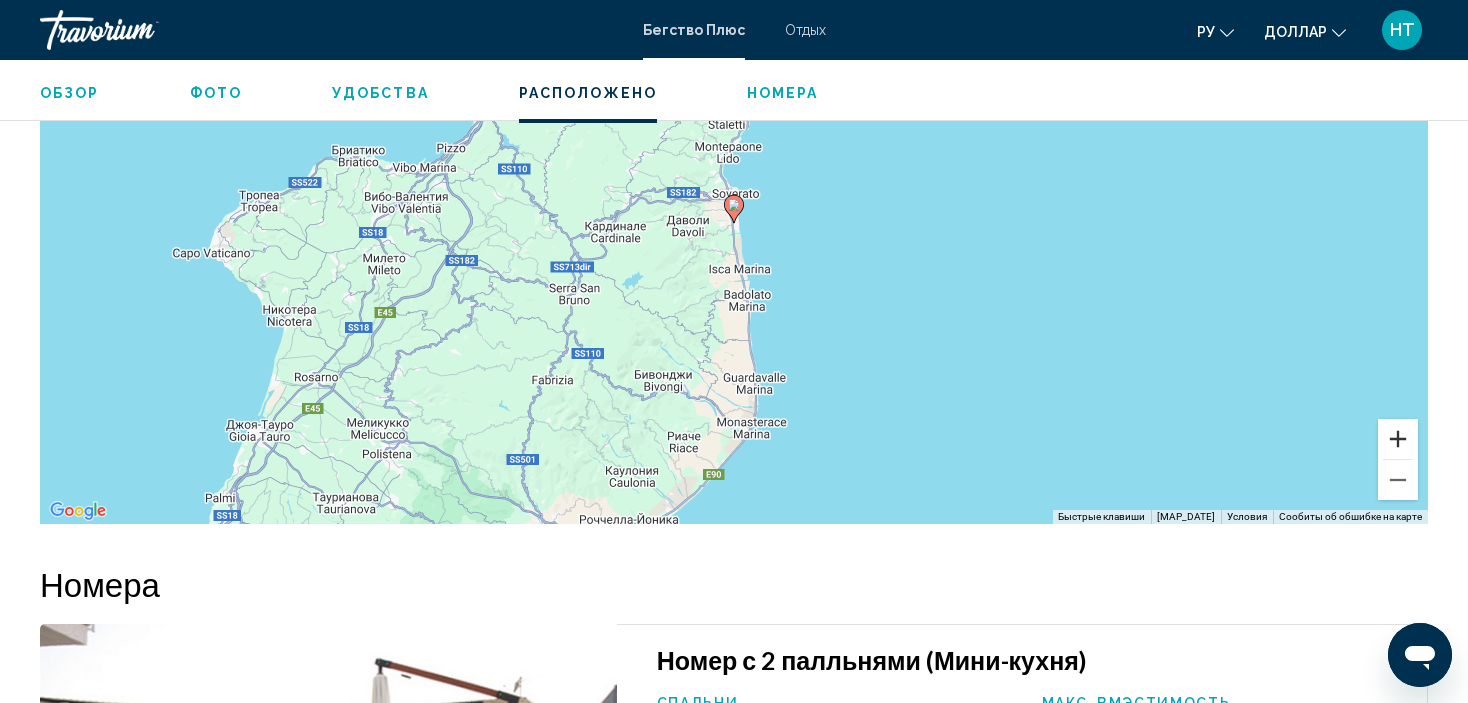 click at bounding box center [1398, 439] 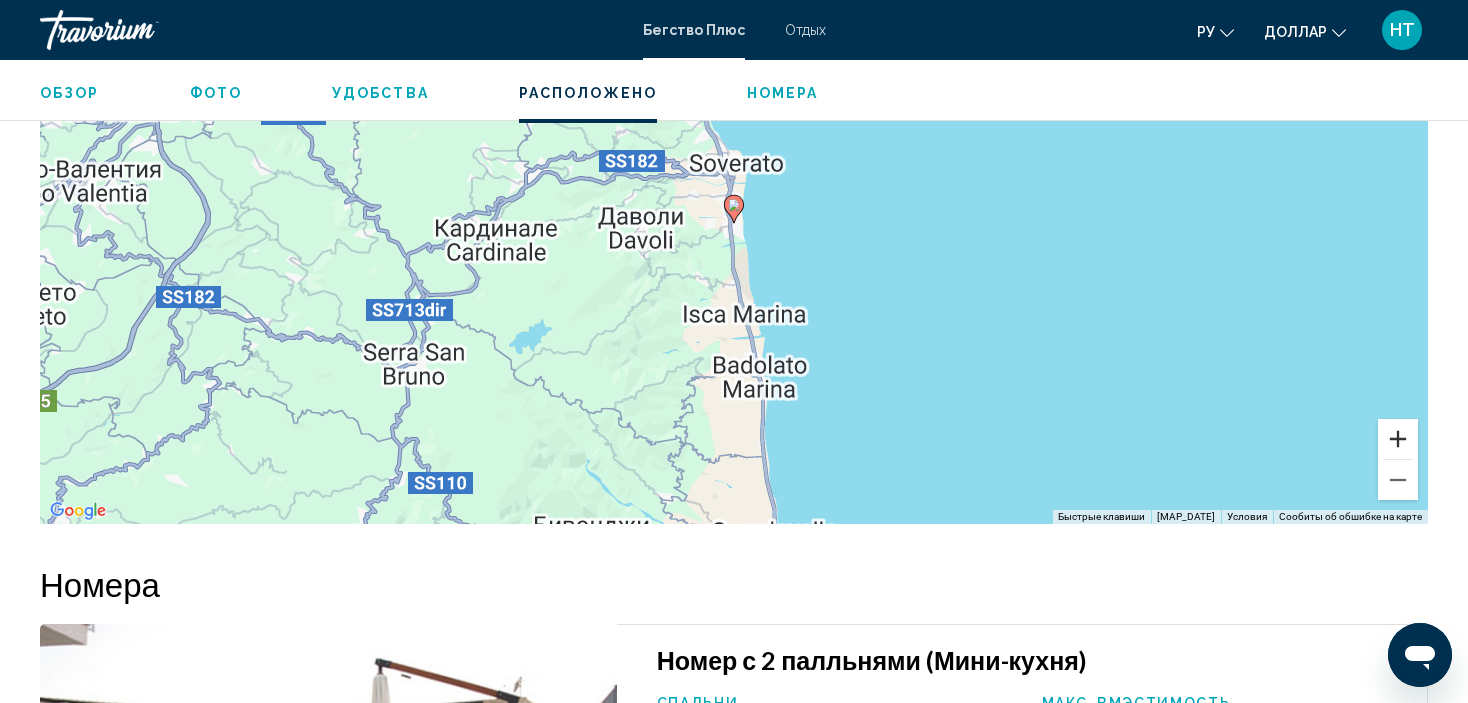 click at bounding box center [1398, 439] 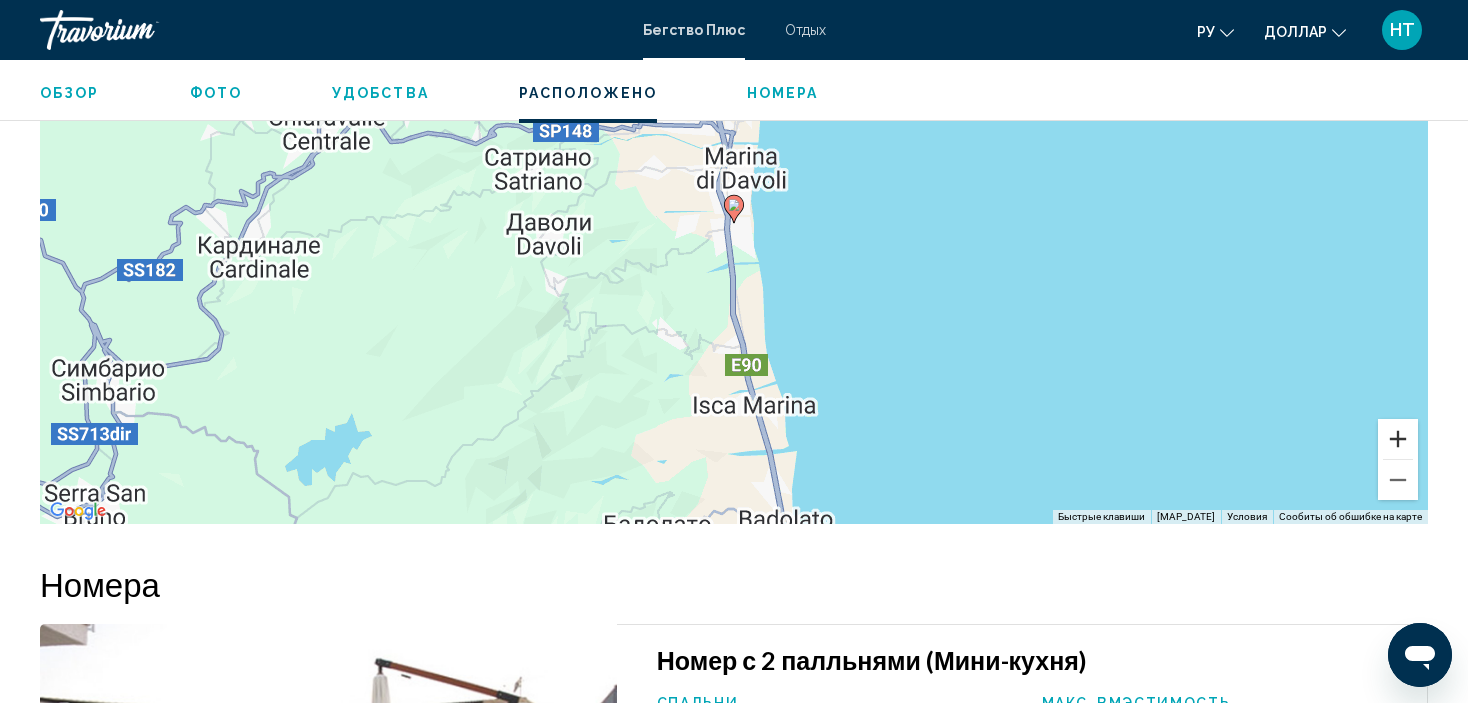 click at bounding box center [1398, 439] 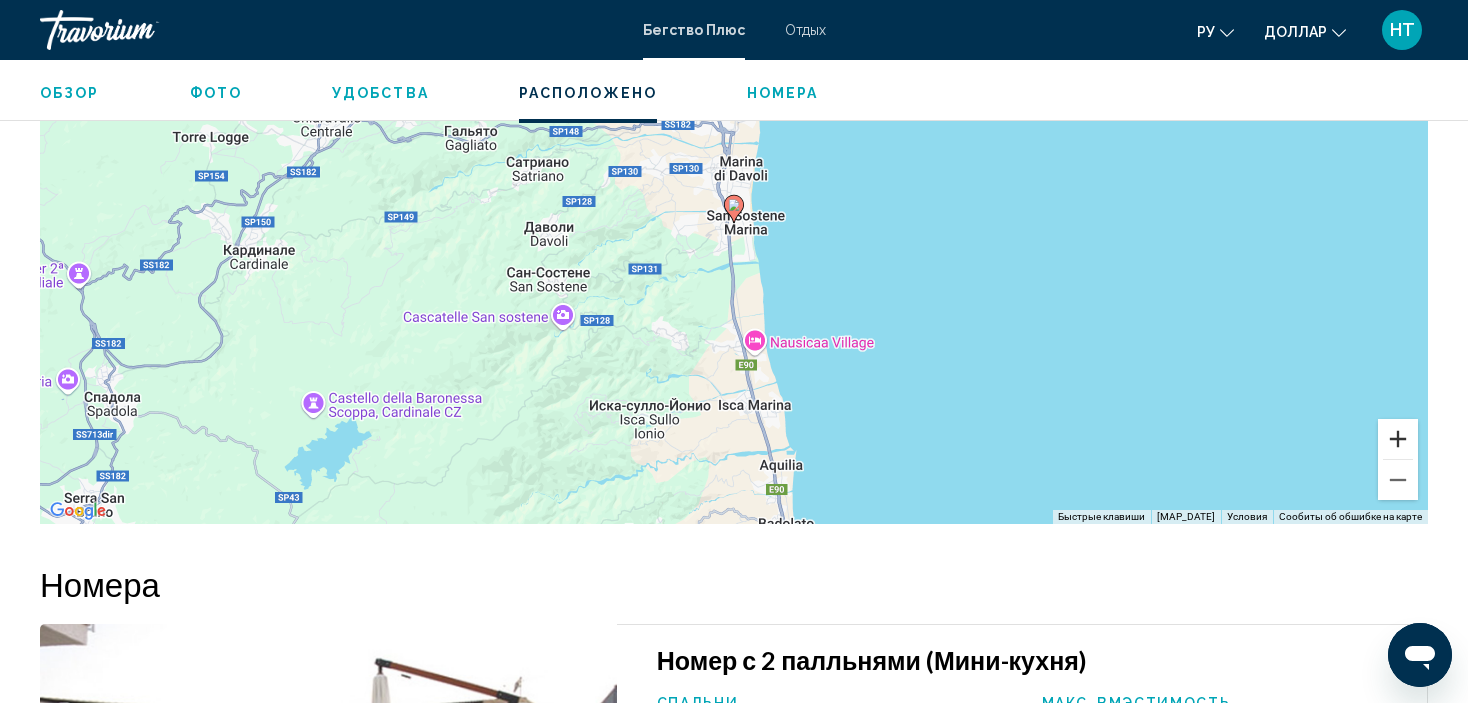 click at bounding box center [1398, 439] 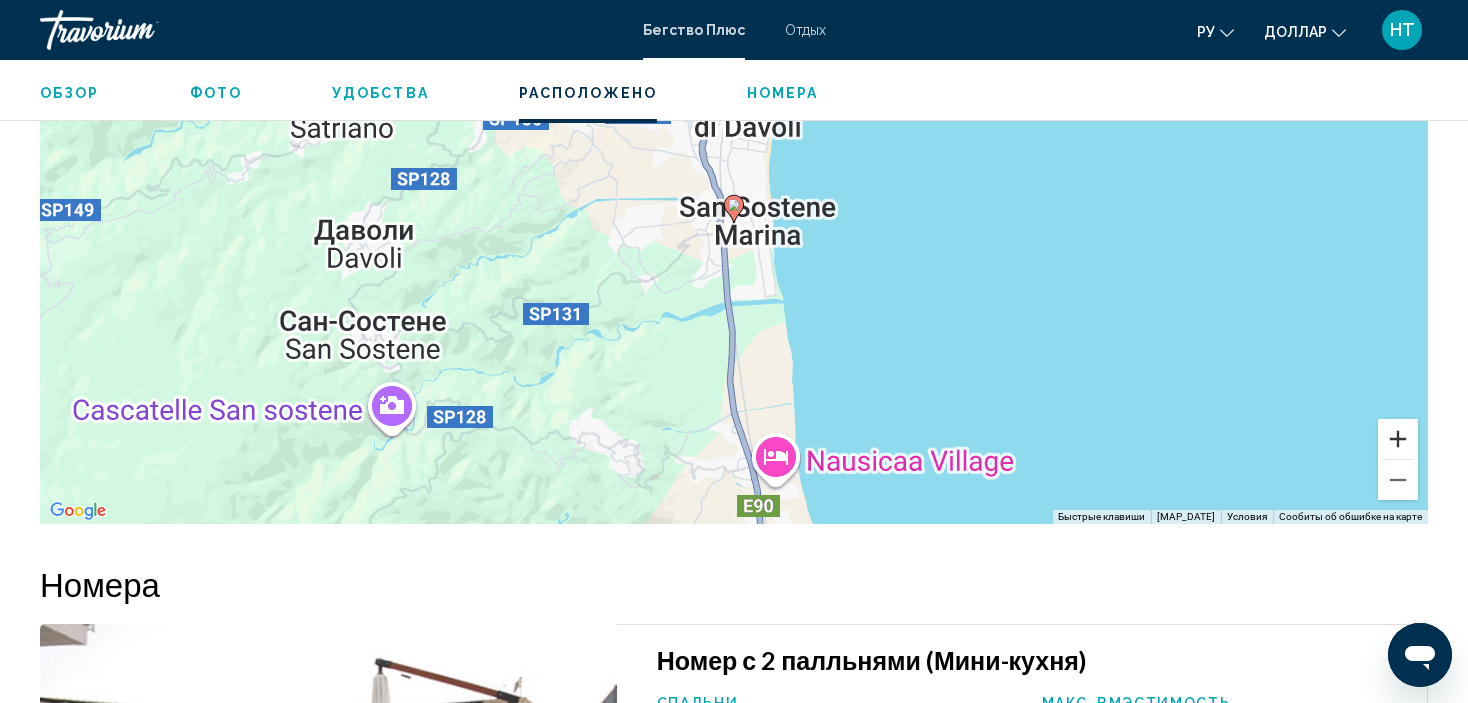 click at bounding box center [1398, 439] 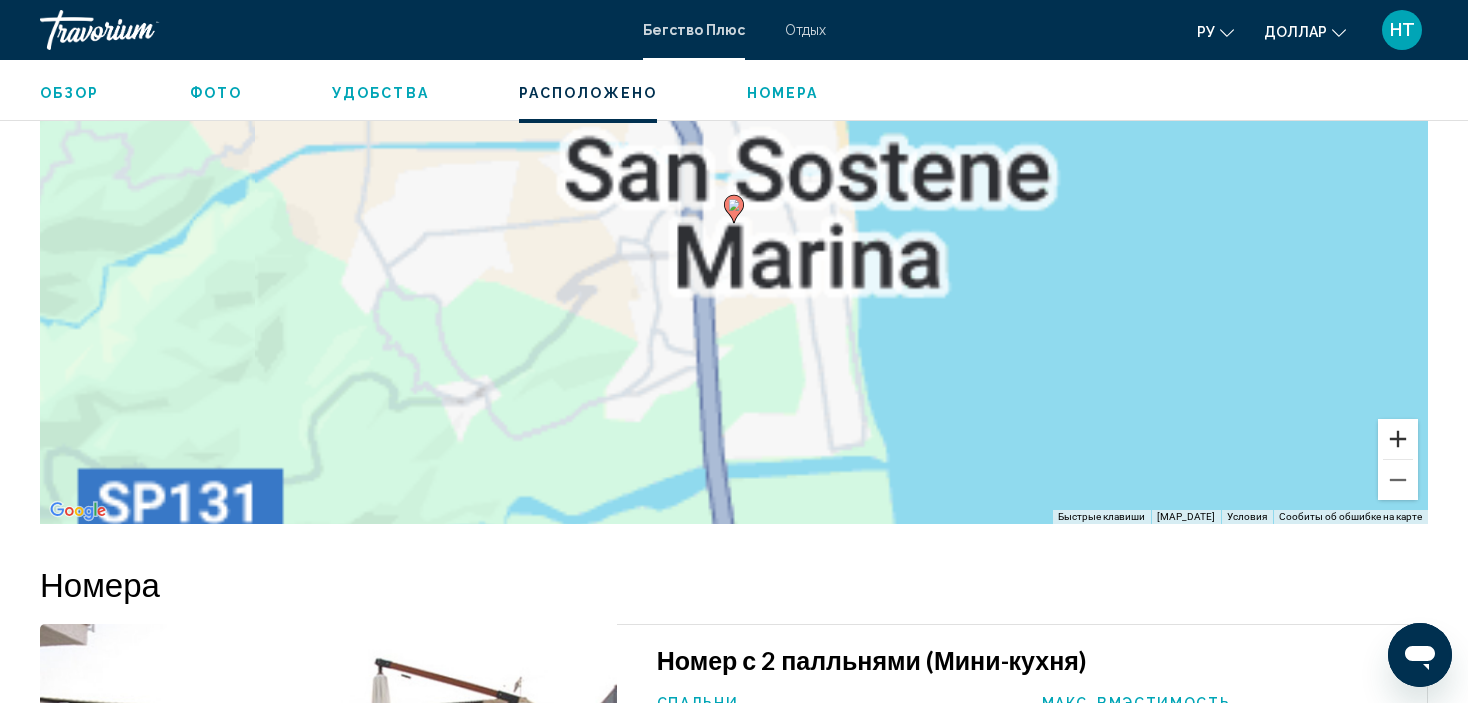 click at bounding box center (1398, 439) 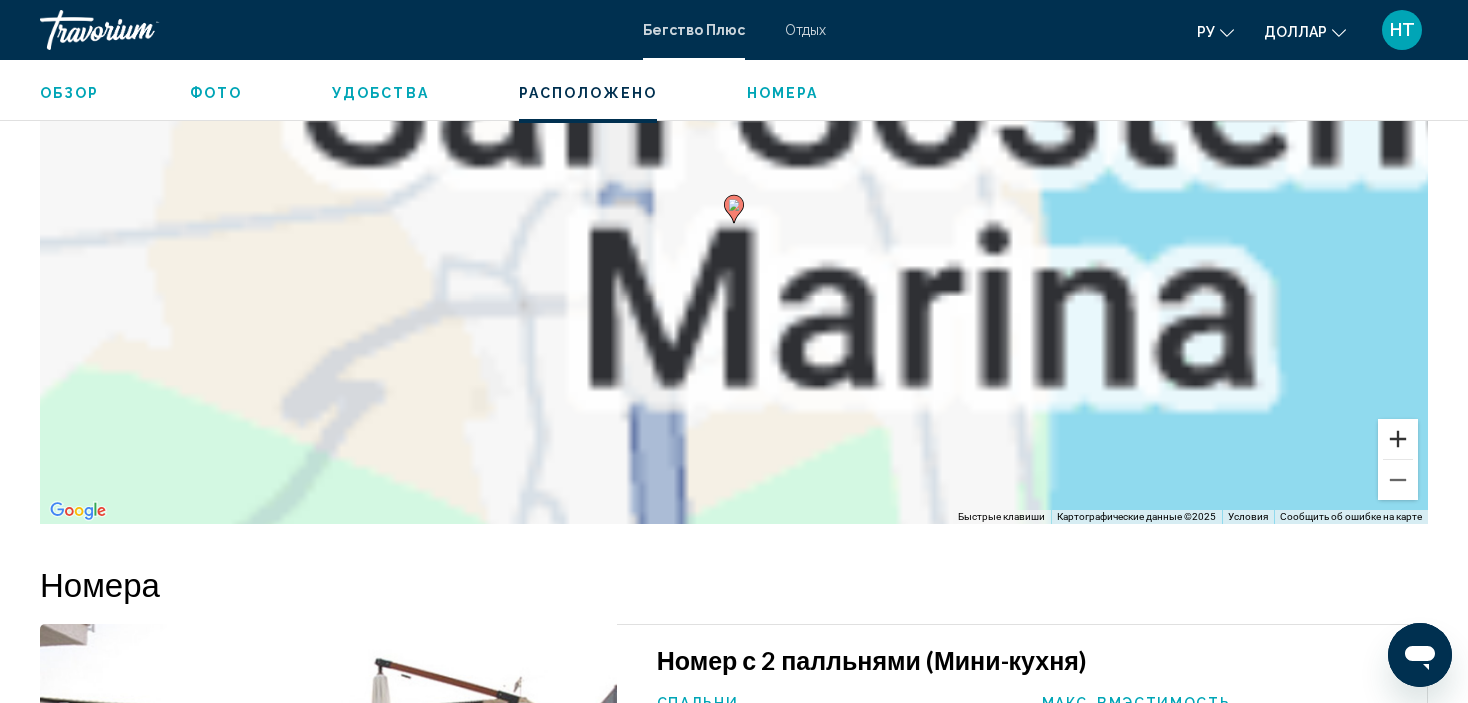 click at bounding box center (1398, 439) 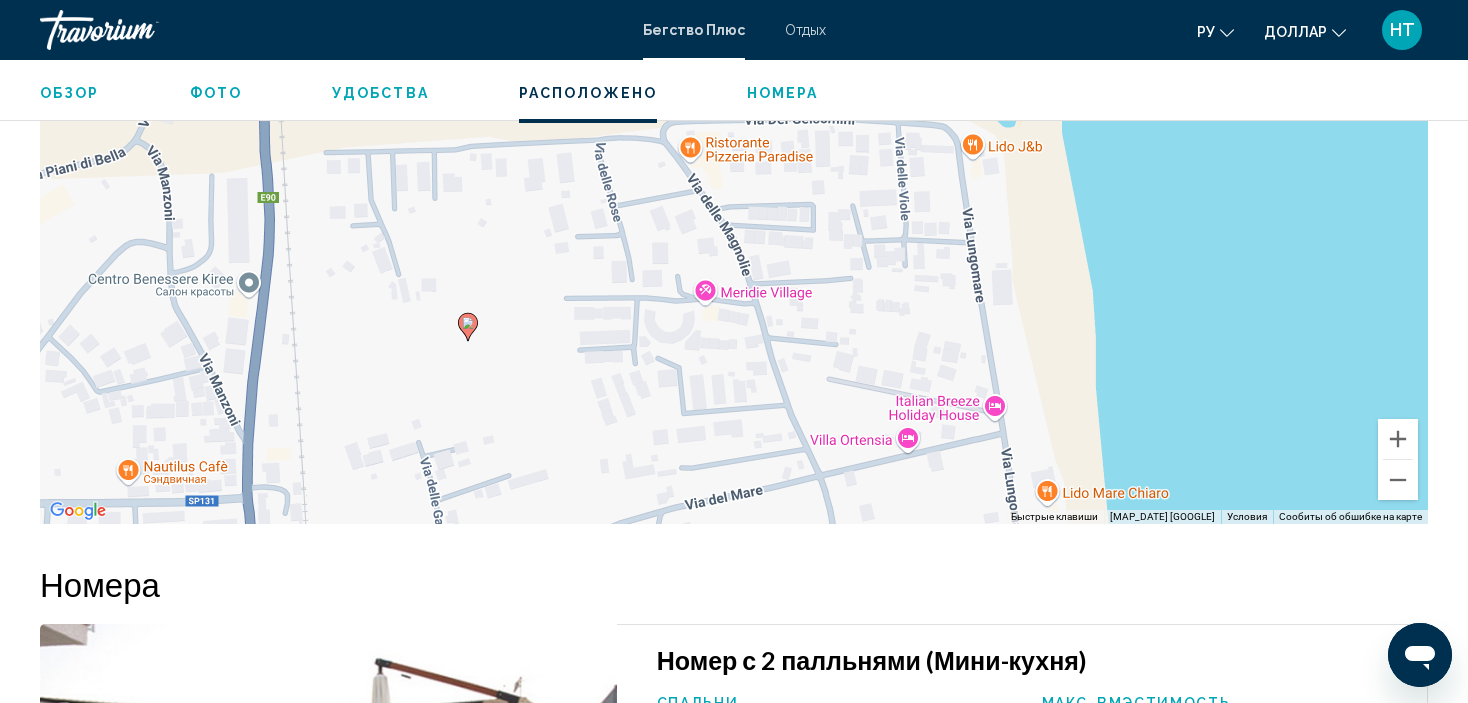 drag, startPoint x: 1075, startPoint y: 336, endPoint x: 805, endPoint y: 458, distance: 296.28366 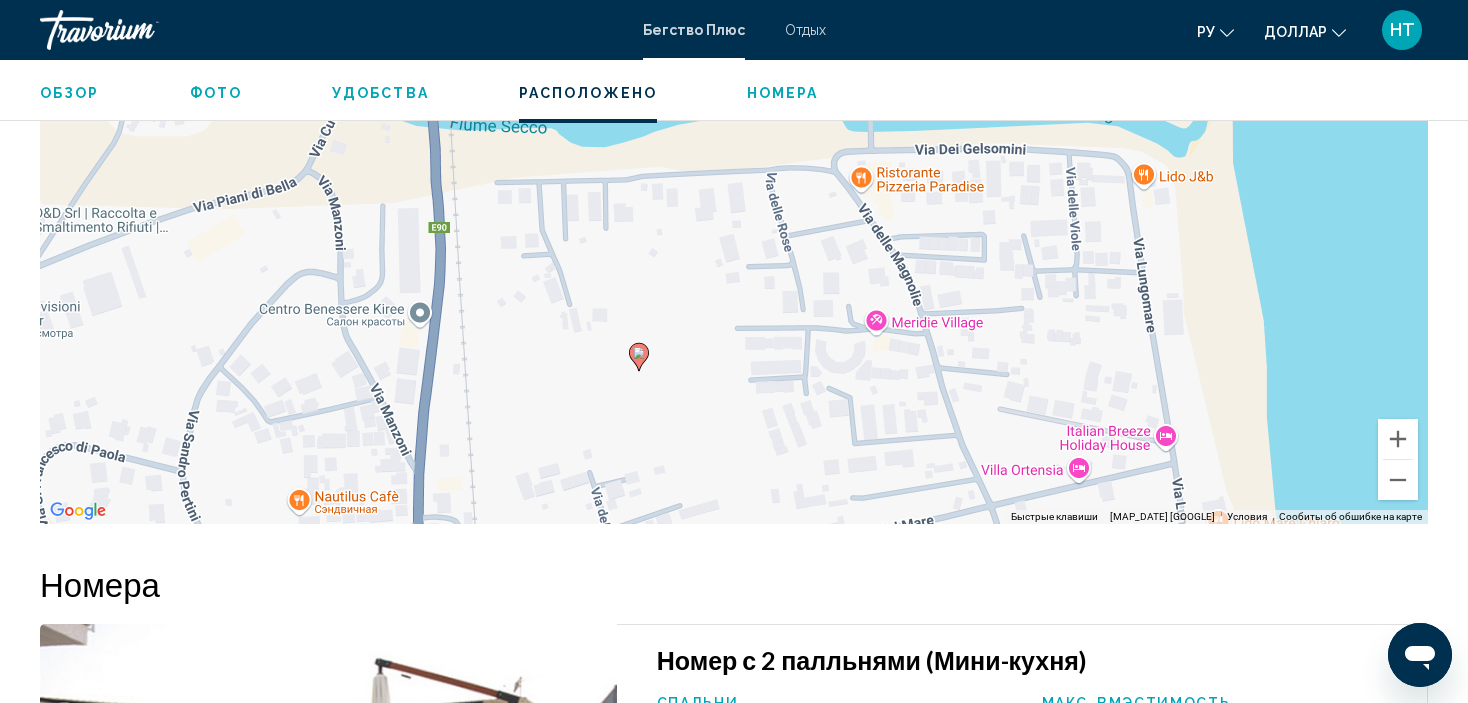 drag, startPoint x: 936, startPoint y: 329, endPoint x: 1107, endPoint y: 362, distance: 174.1551 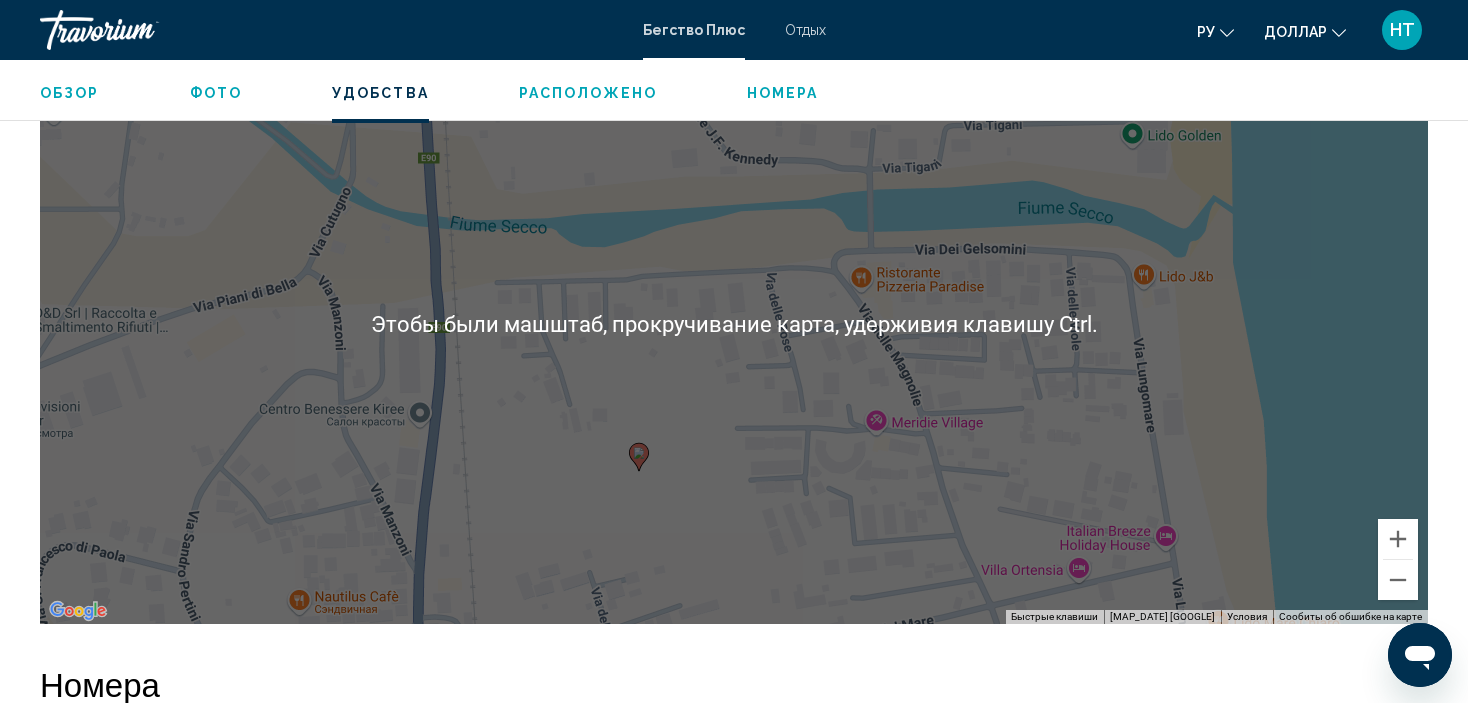scroll, scrollTop: 1857, scrollLeft: 0, axis: vertical 